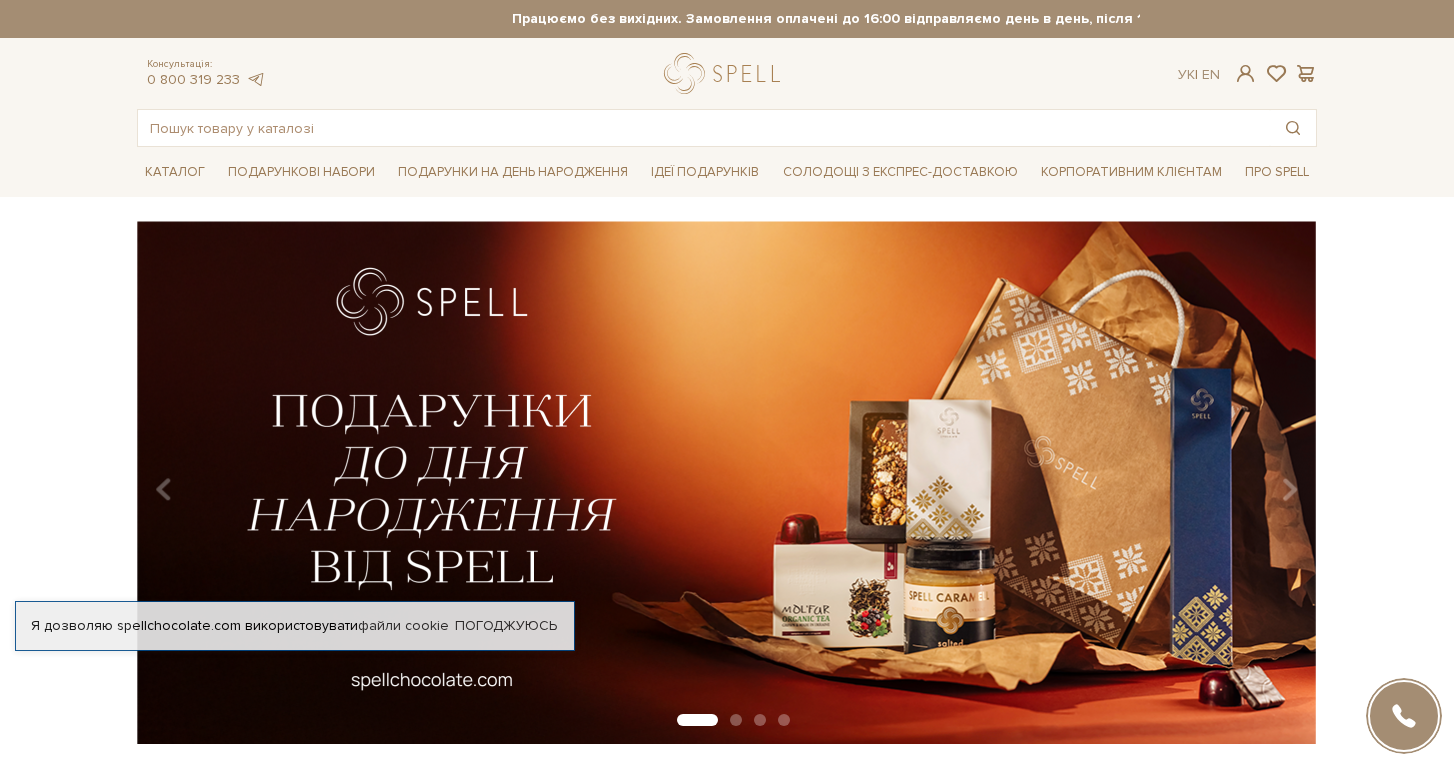 scroll, scrollTop: 0, scrollLeft: 0, axis: both 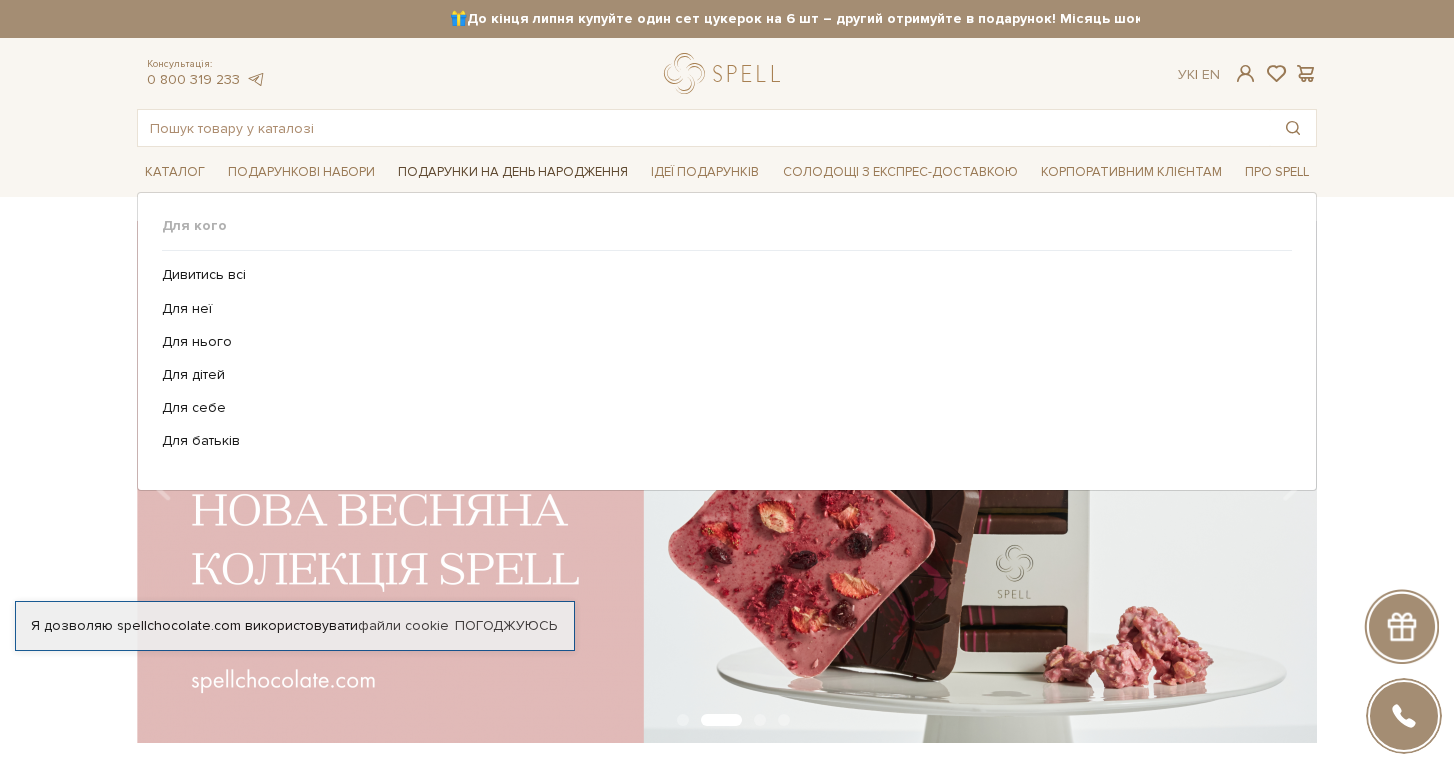 click on "Подарунки на День народження" at bounding box center (513, 172) 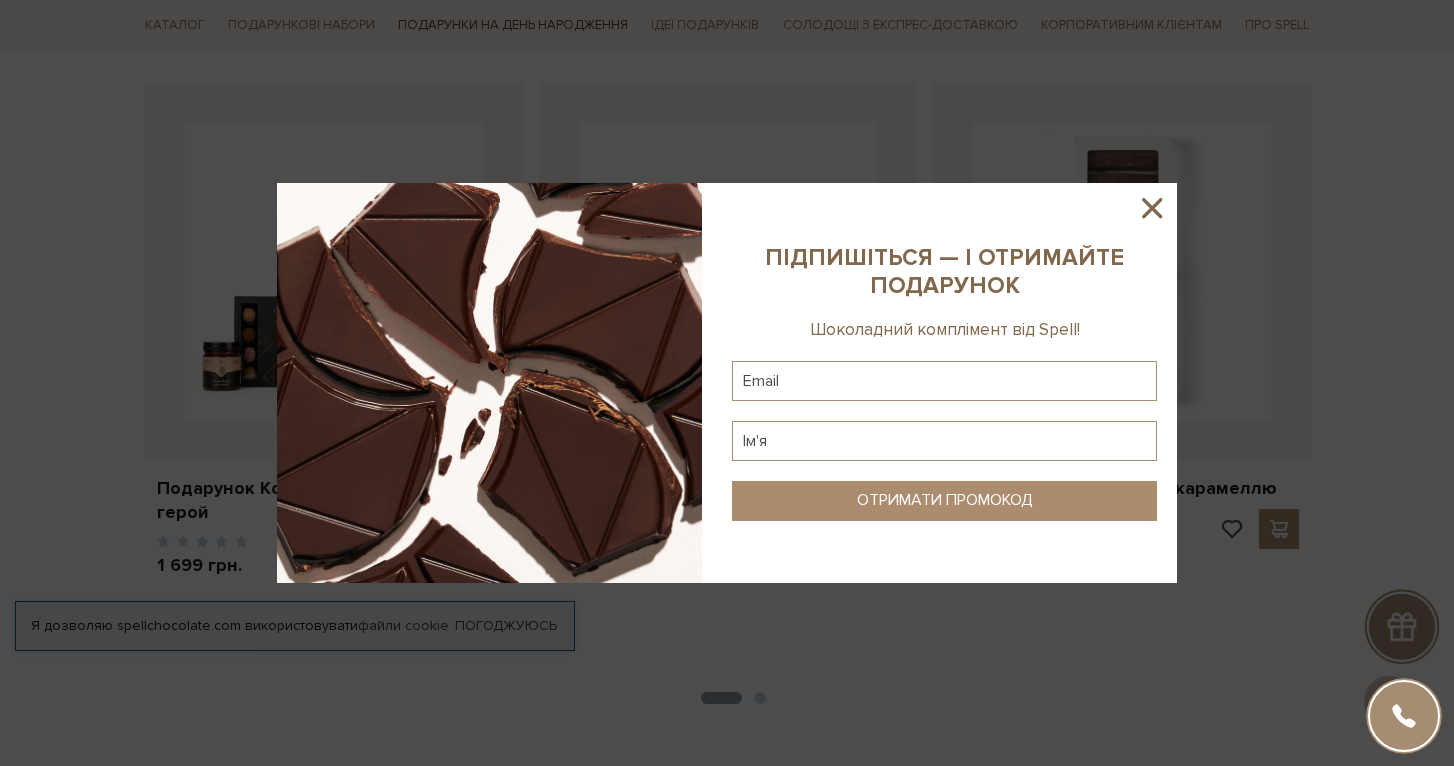 scroll, scrollTop: 862, scrollLeft: 0, axis: vertical 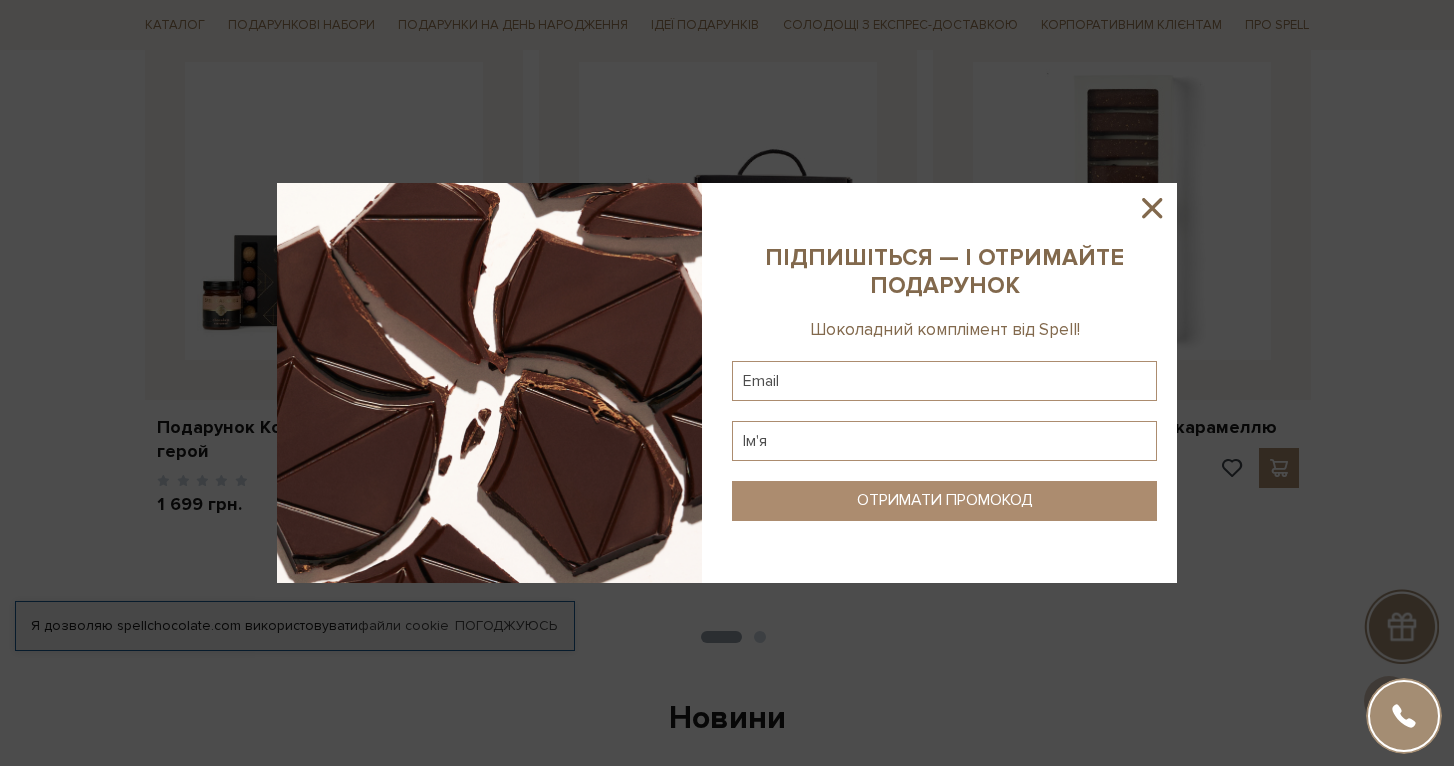 click 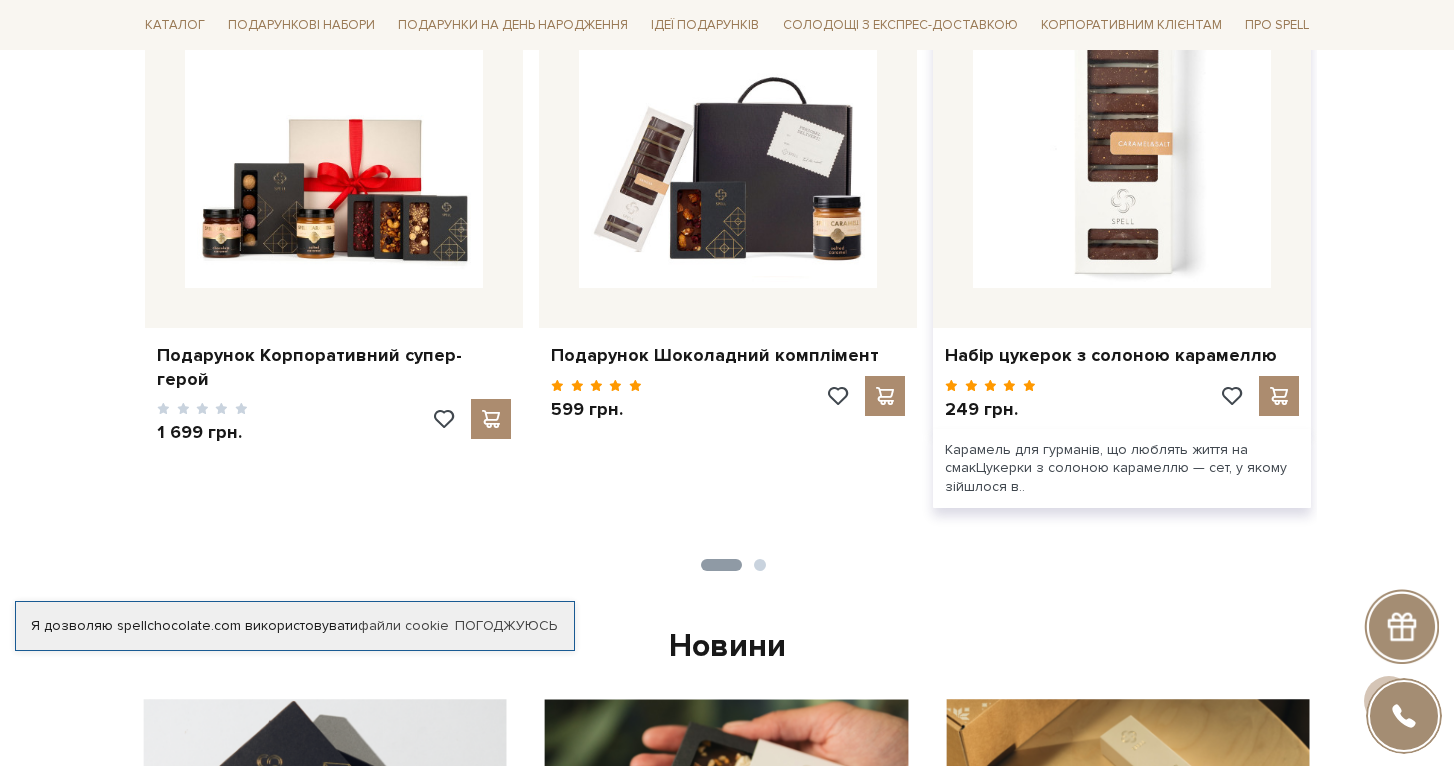 scroll, scrollTop: 949, scrollLeft: 0, axis: vertical 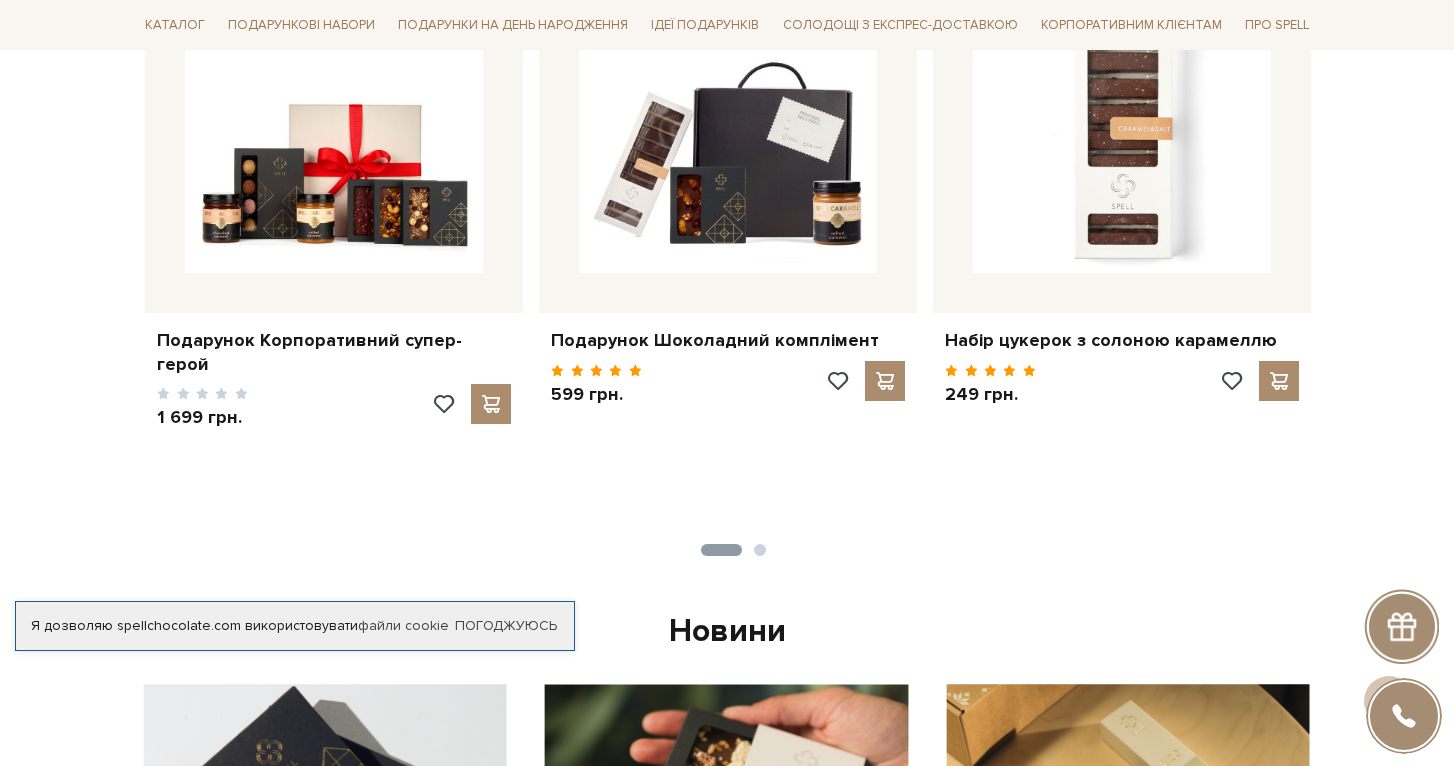 click on "2" at bounding box center (760, 550) 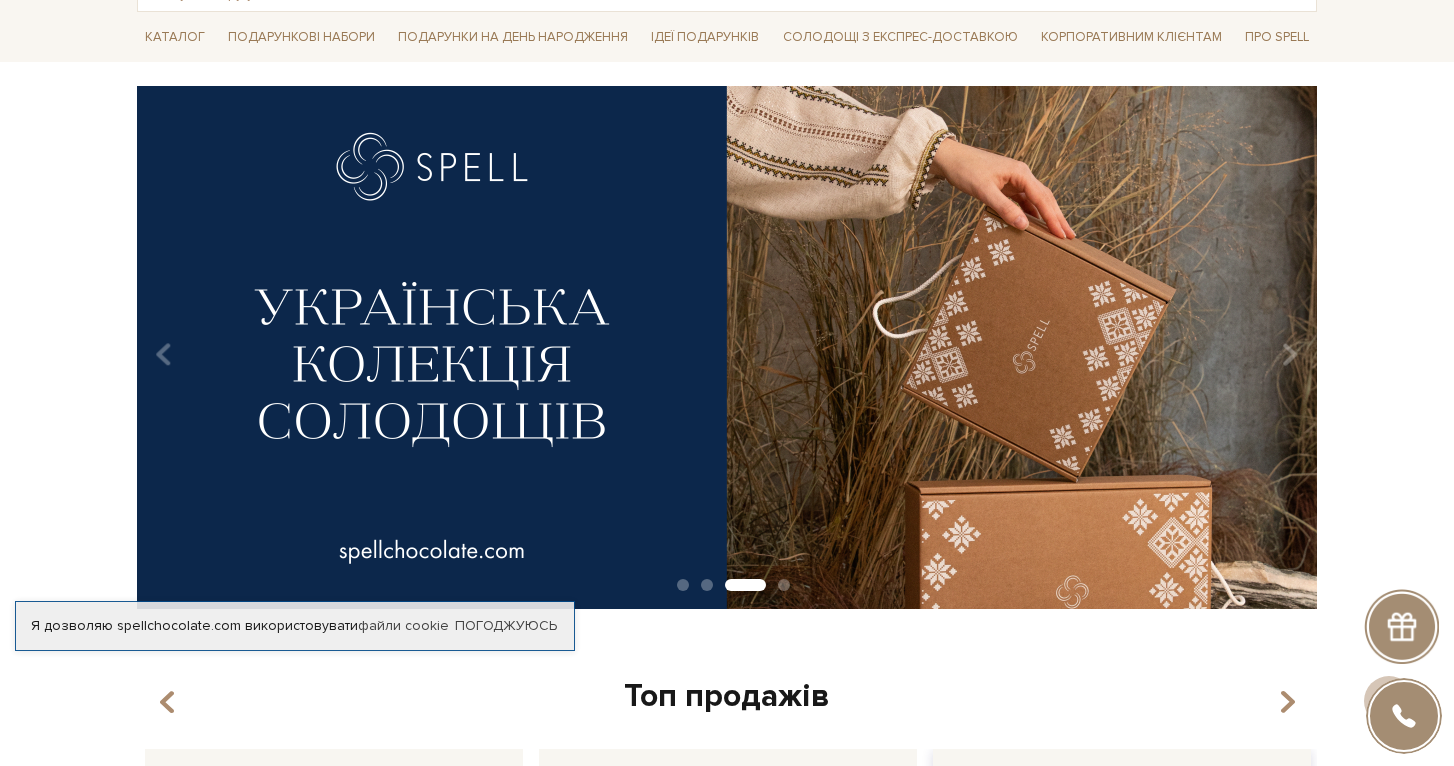 scroll, scrollTop: 0, scrollLeft: 0, axis: both 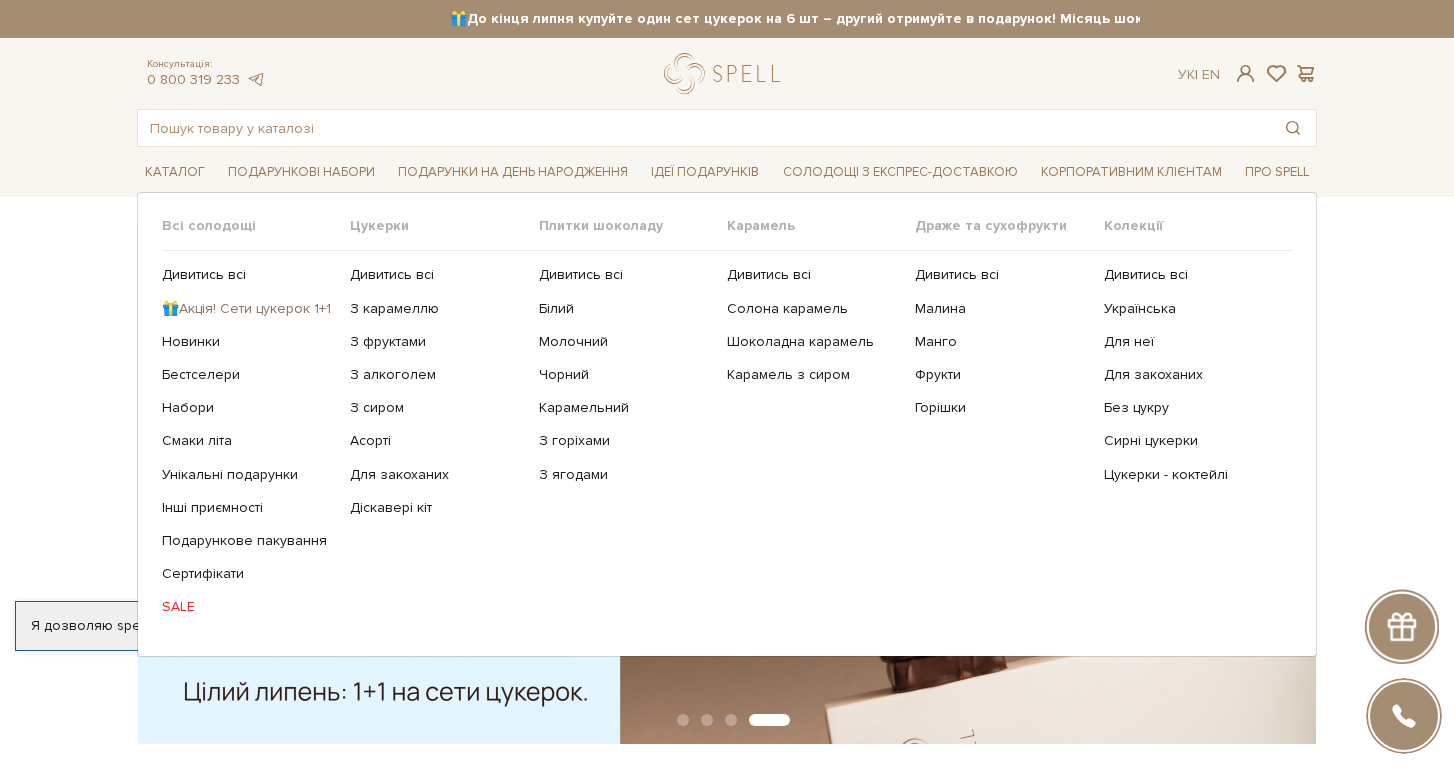 click on "🎁Акція! Сети цукерок 1+1" at bounding box center (248, 309) 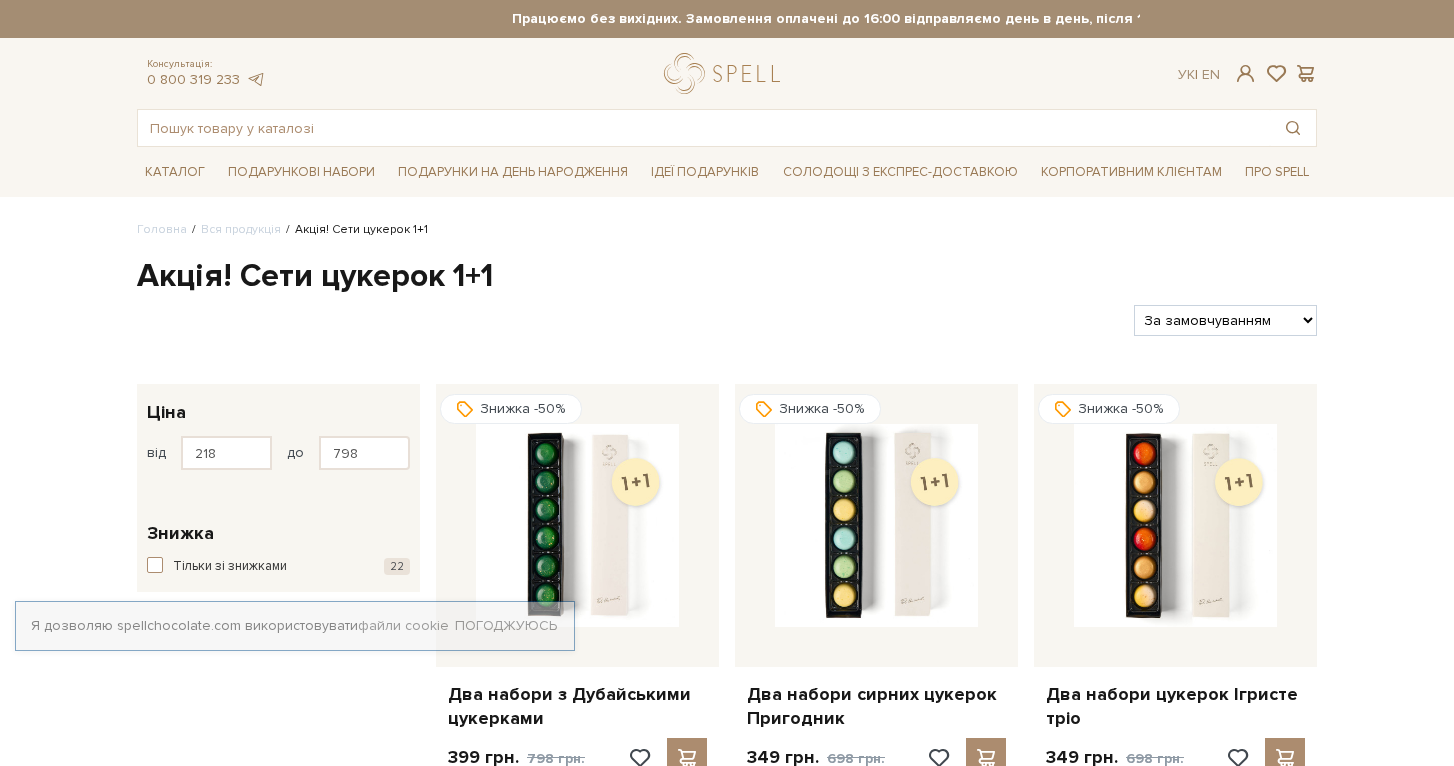 scroll, scrollTop: 0, scrollLeft: 0, axis: both 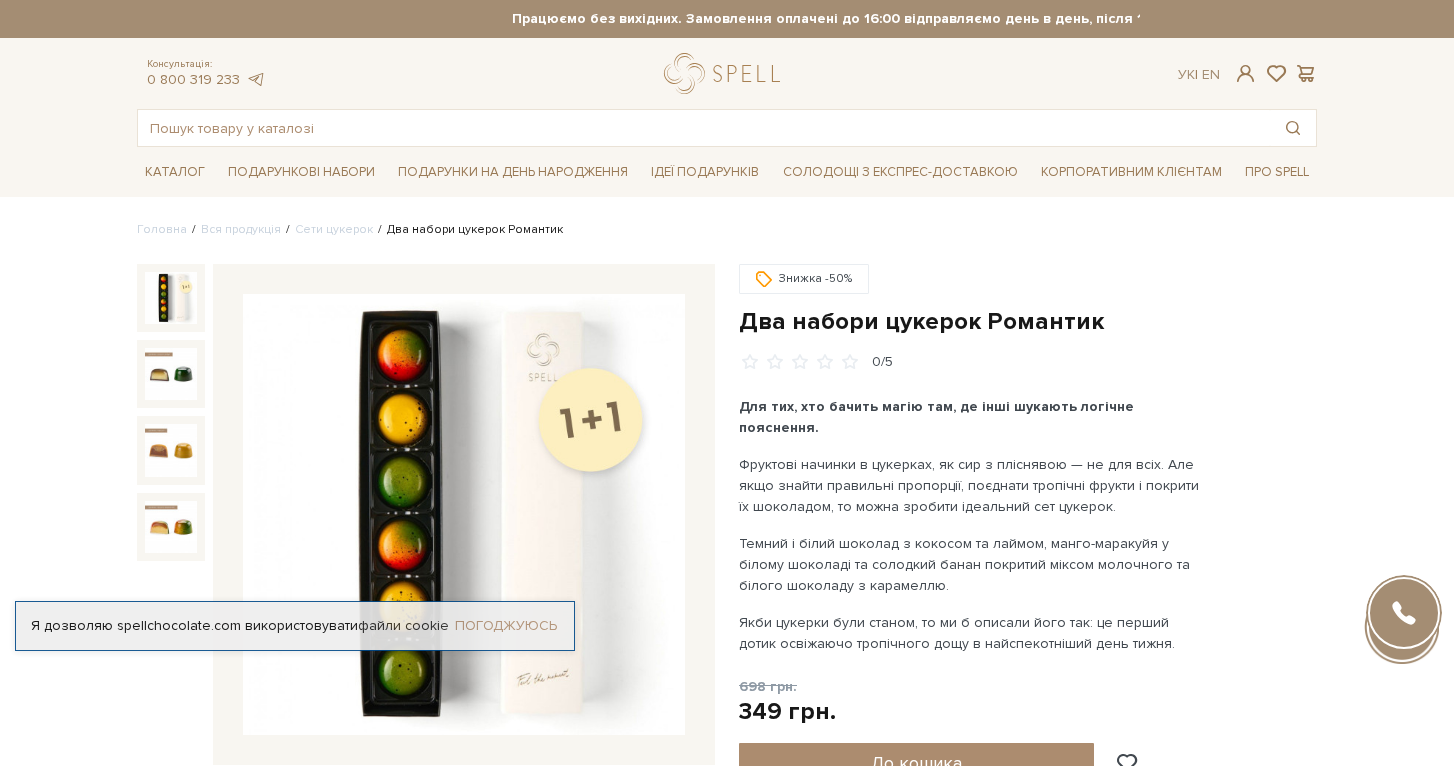 click on "Погоджуюсь" at bounding box center (506, 626) 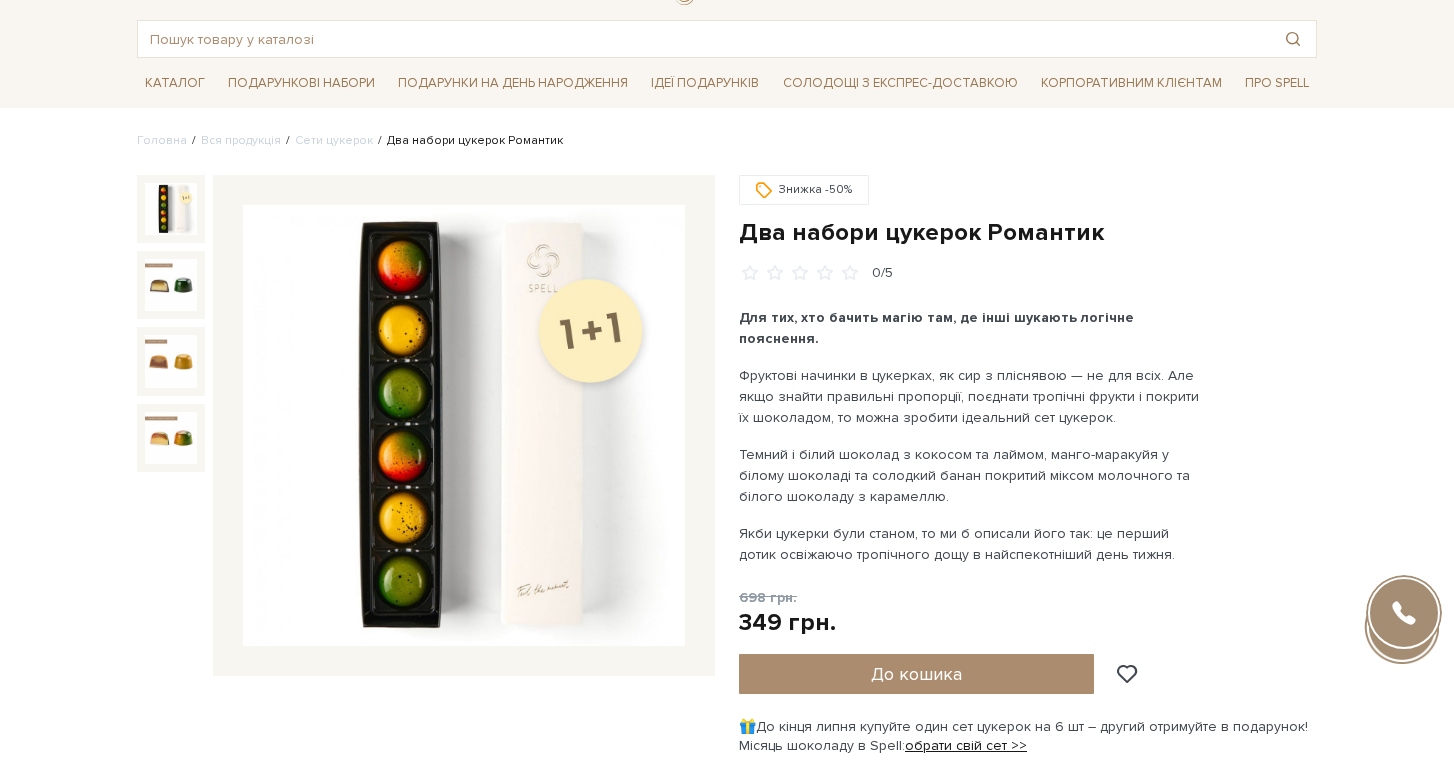 scroll, scrollTop: 10, scrollLeft: 0, axis: vertical 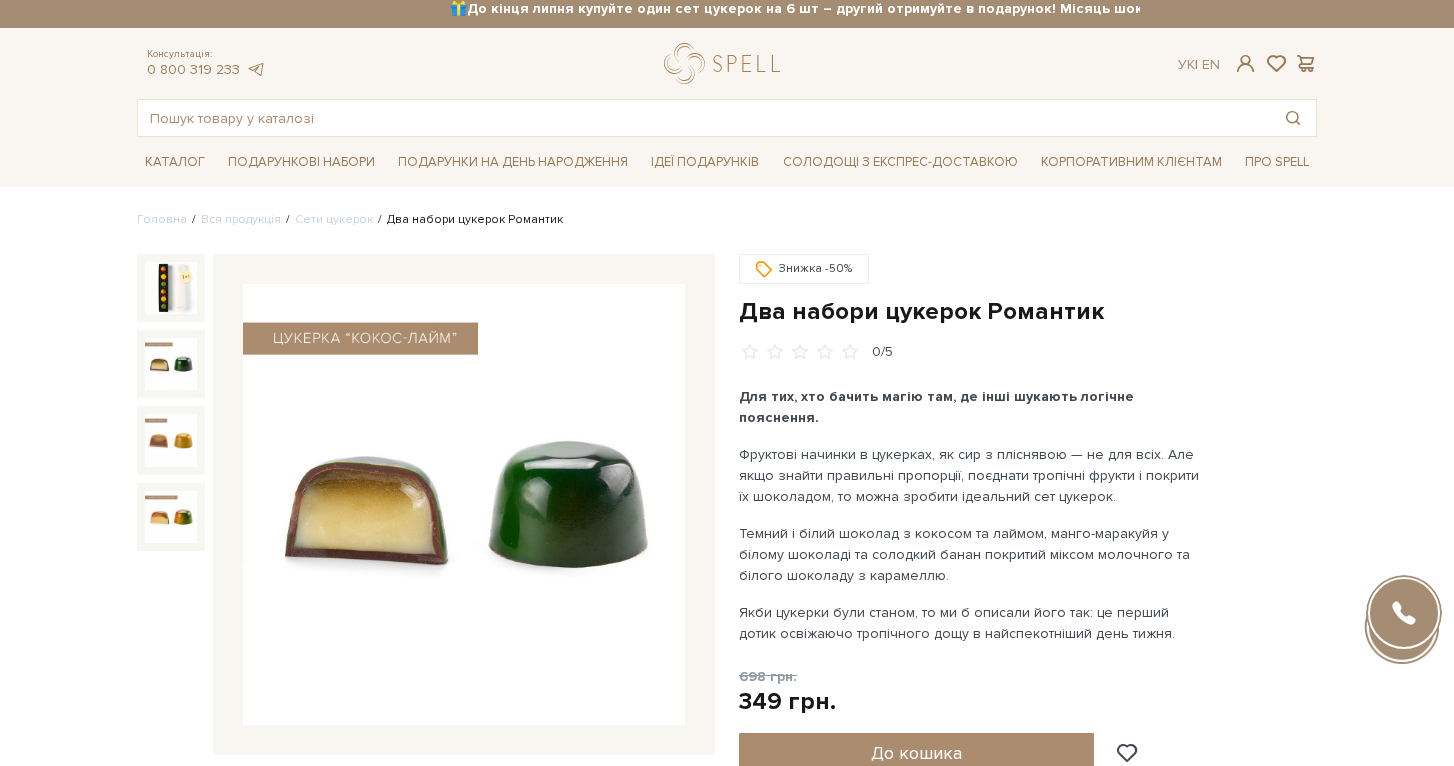 click at bounding box center [171, 364] 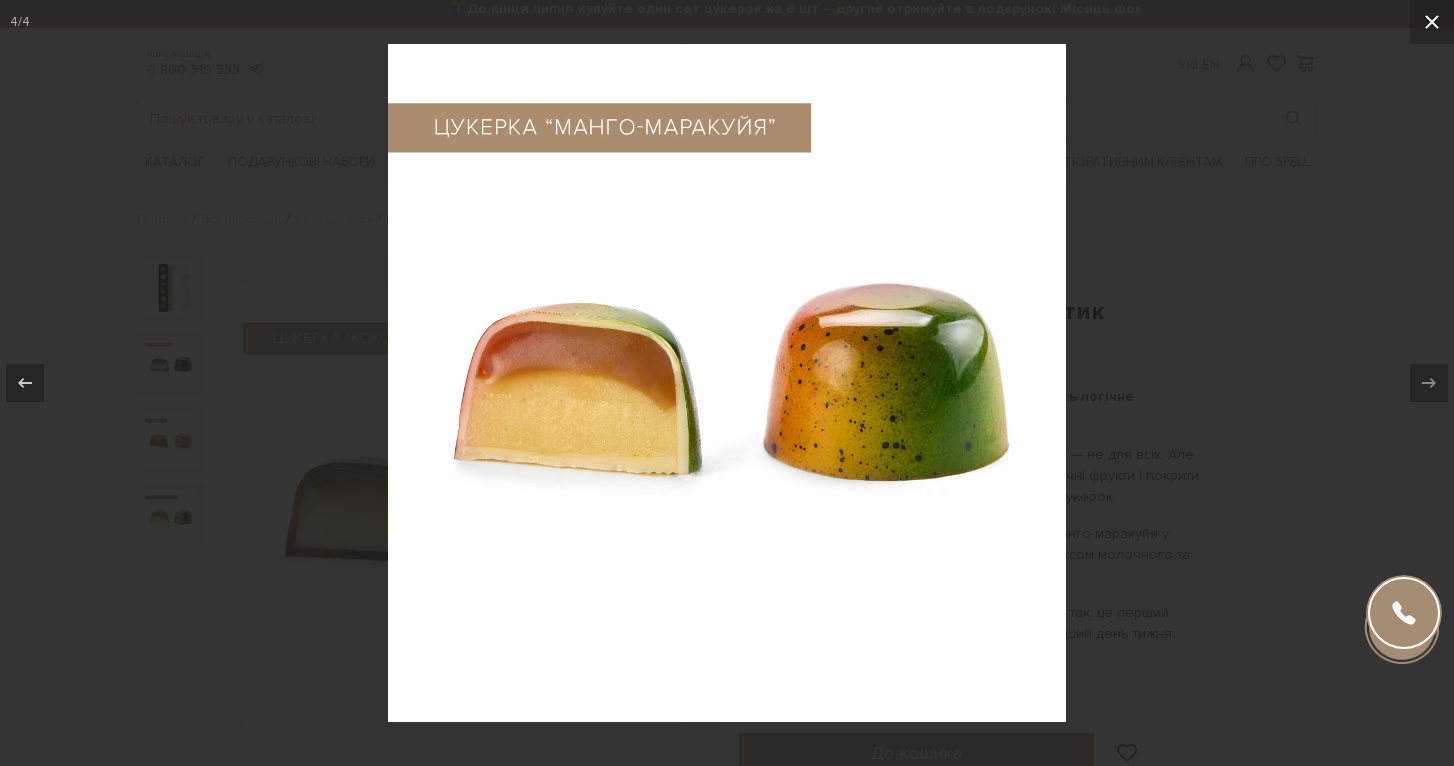 click 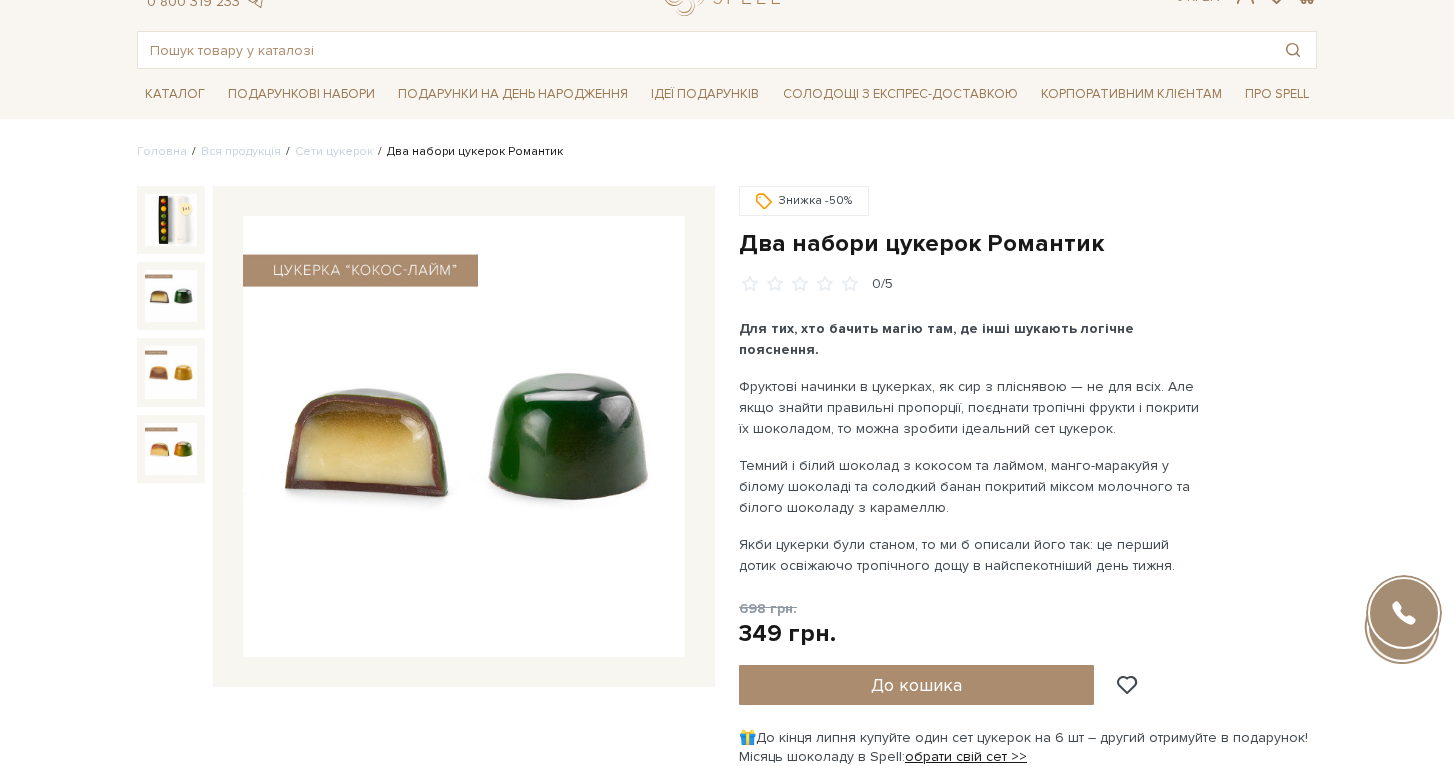 scroll, scrollTop: 98, scrollLeft: 0, axis: vertical 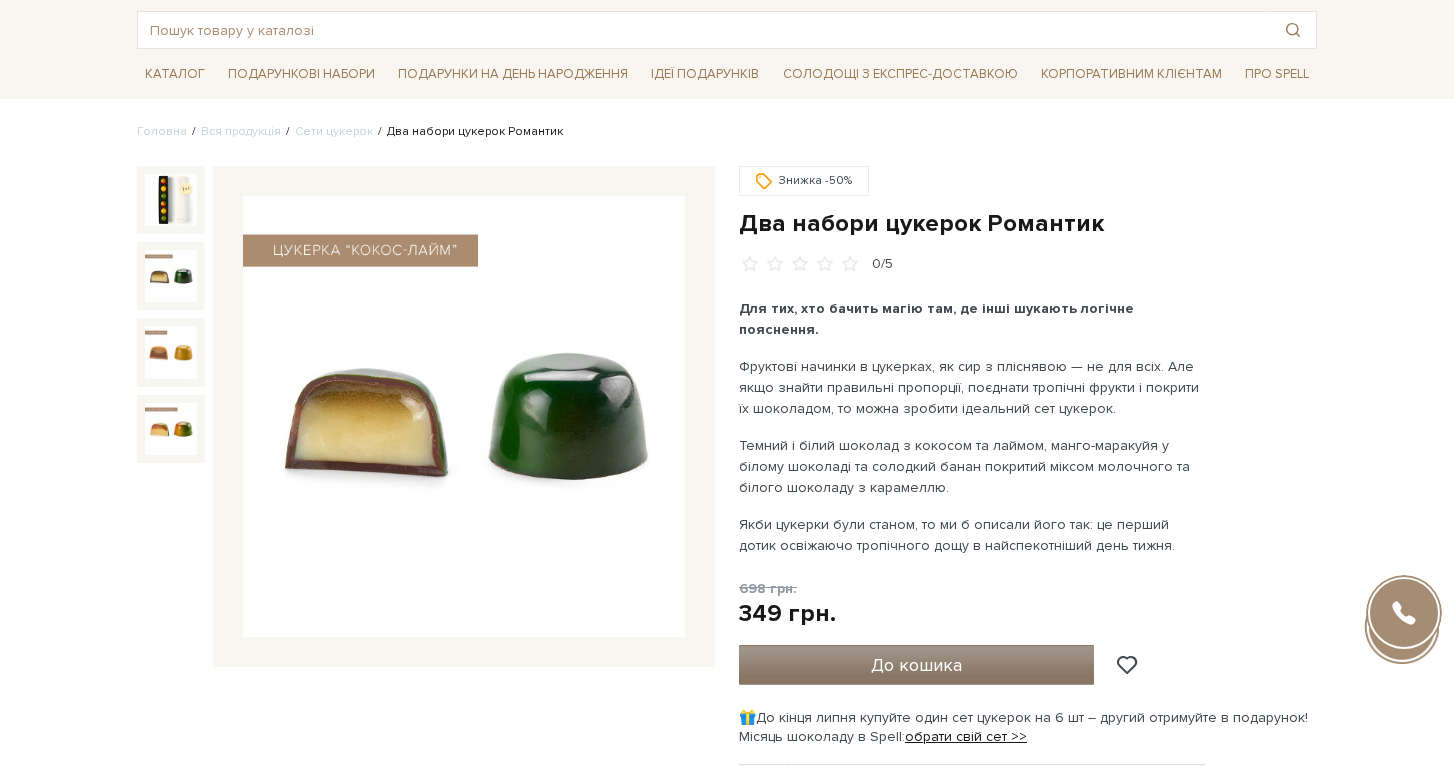 click on "До кошика" at bounding box center [916, 665] 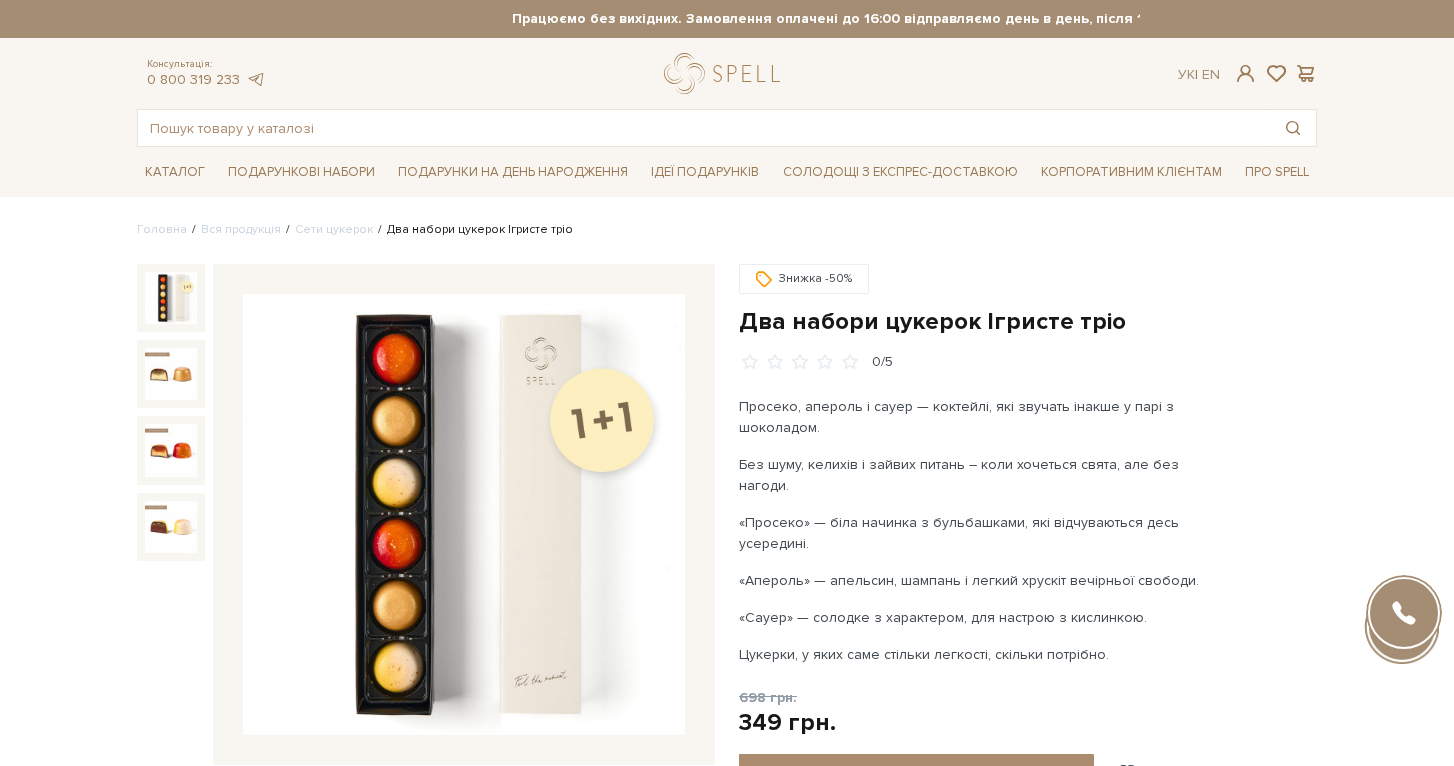 scroll, scrollTop: 0, scrollLeft: 0, axis: both 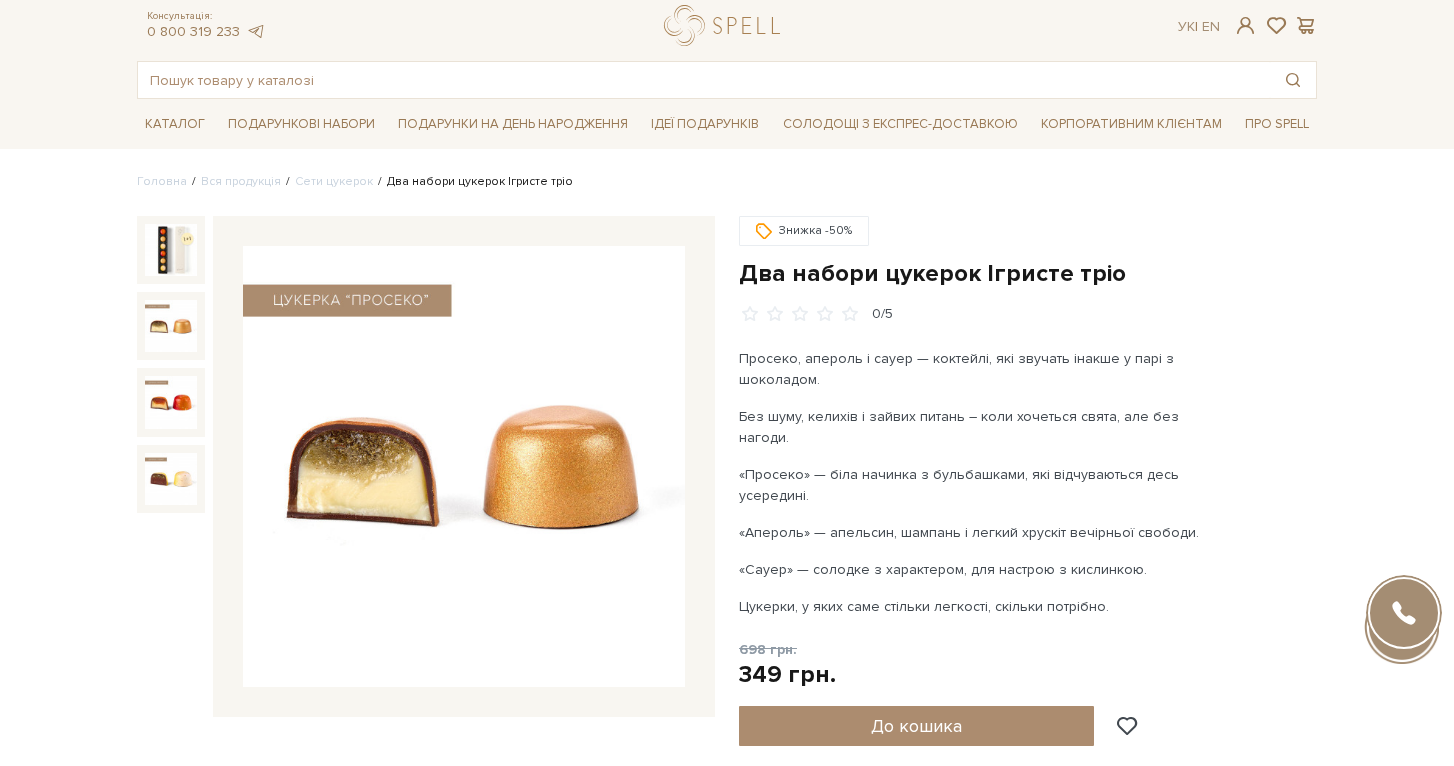 click at bounding box center [171, 326] 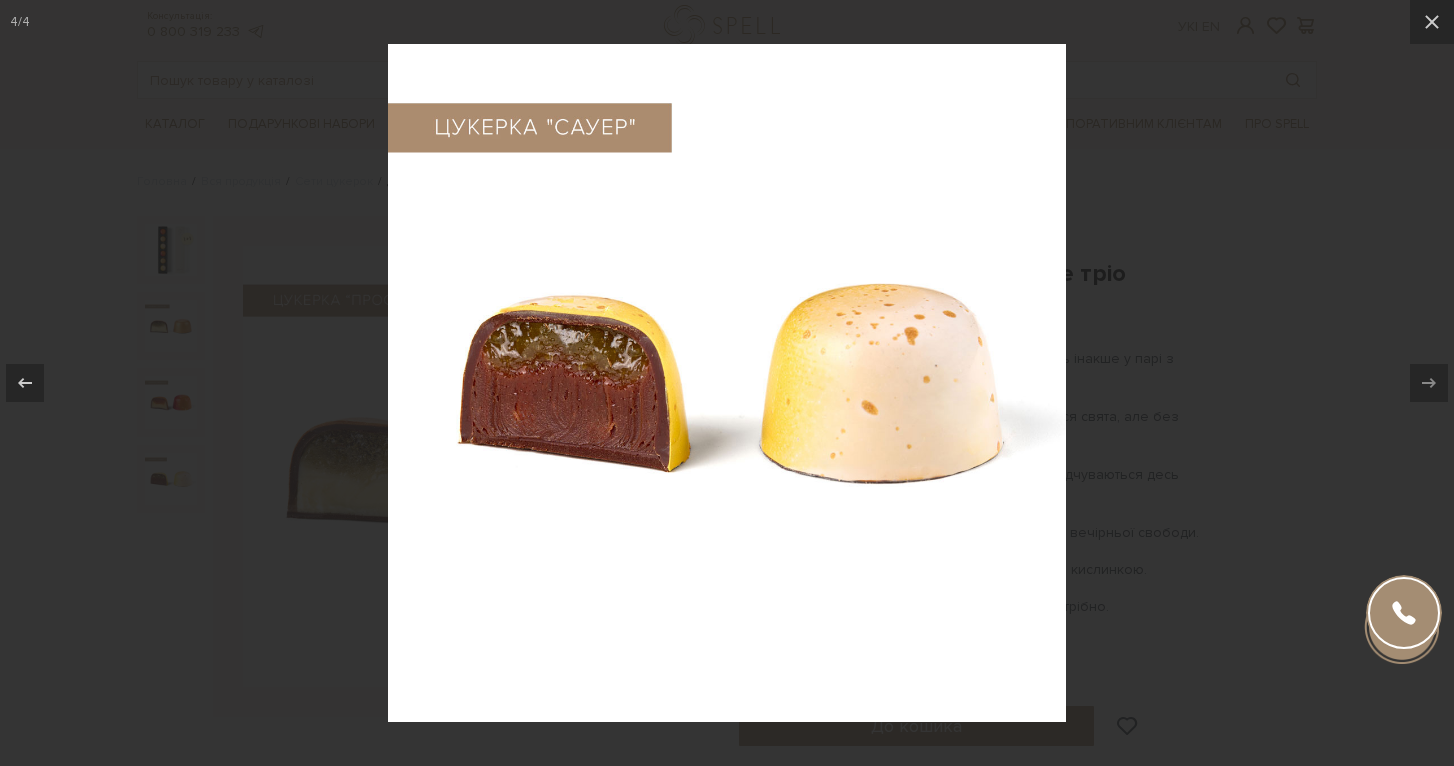 click at bounding box center [727, 383] 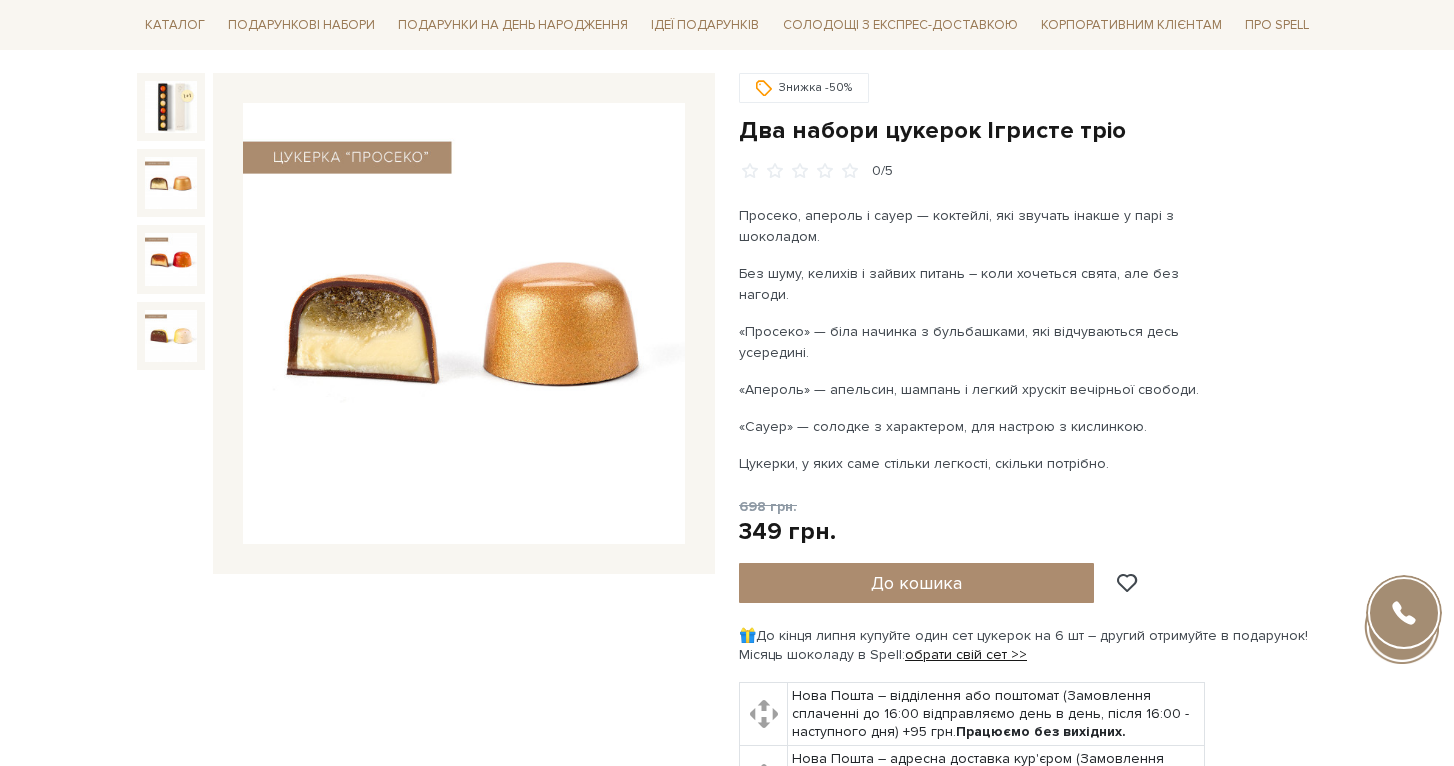scroll, scrollTop: 0, scrollLeft: 0, axis: both 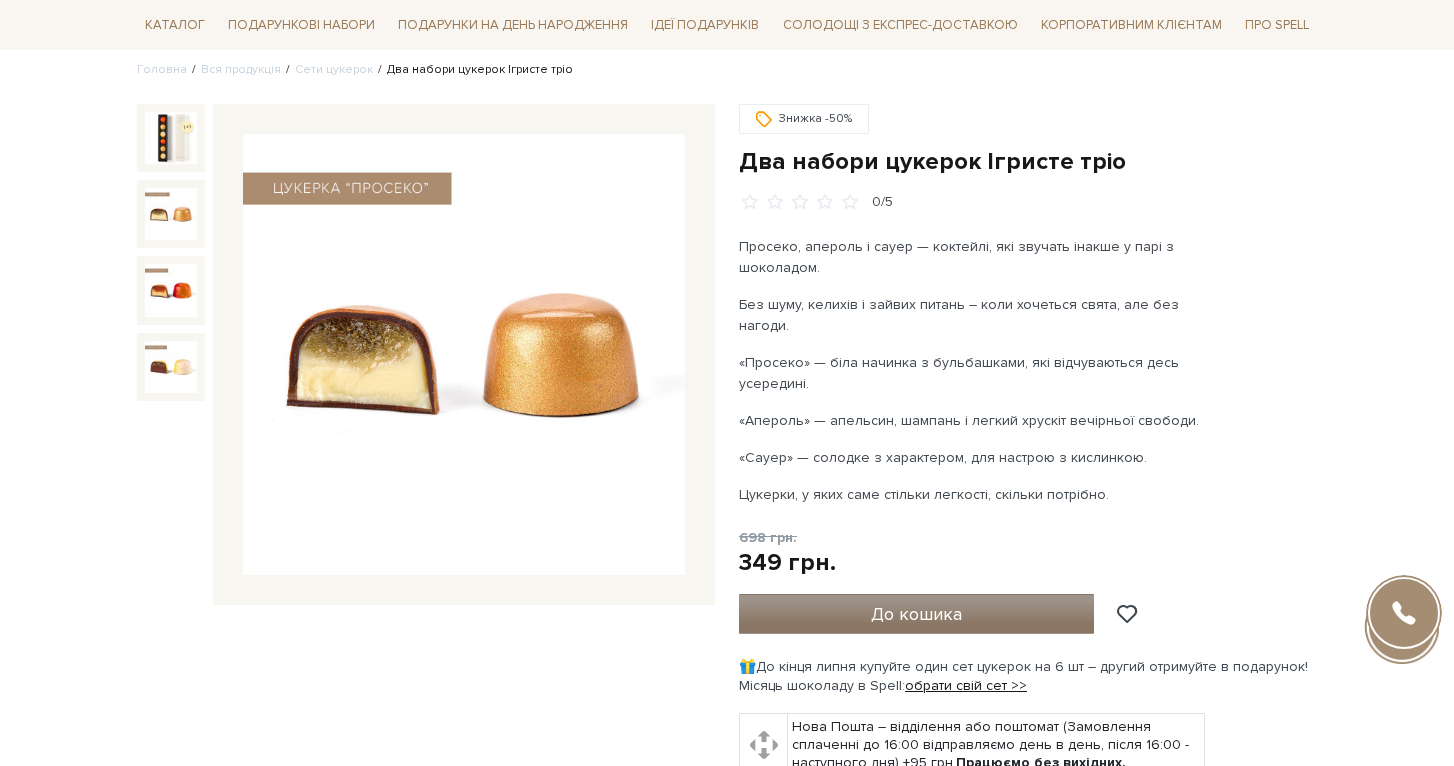 click on "До кошика" at bounding box center (916, 614) 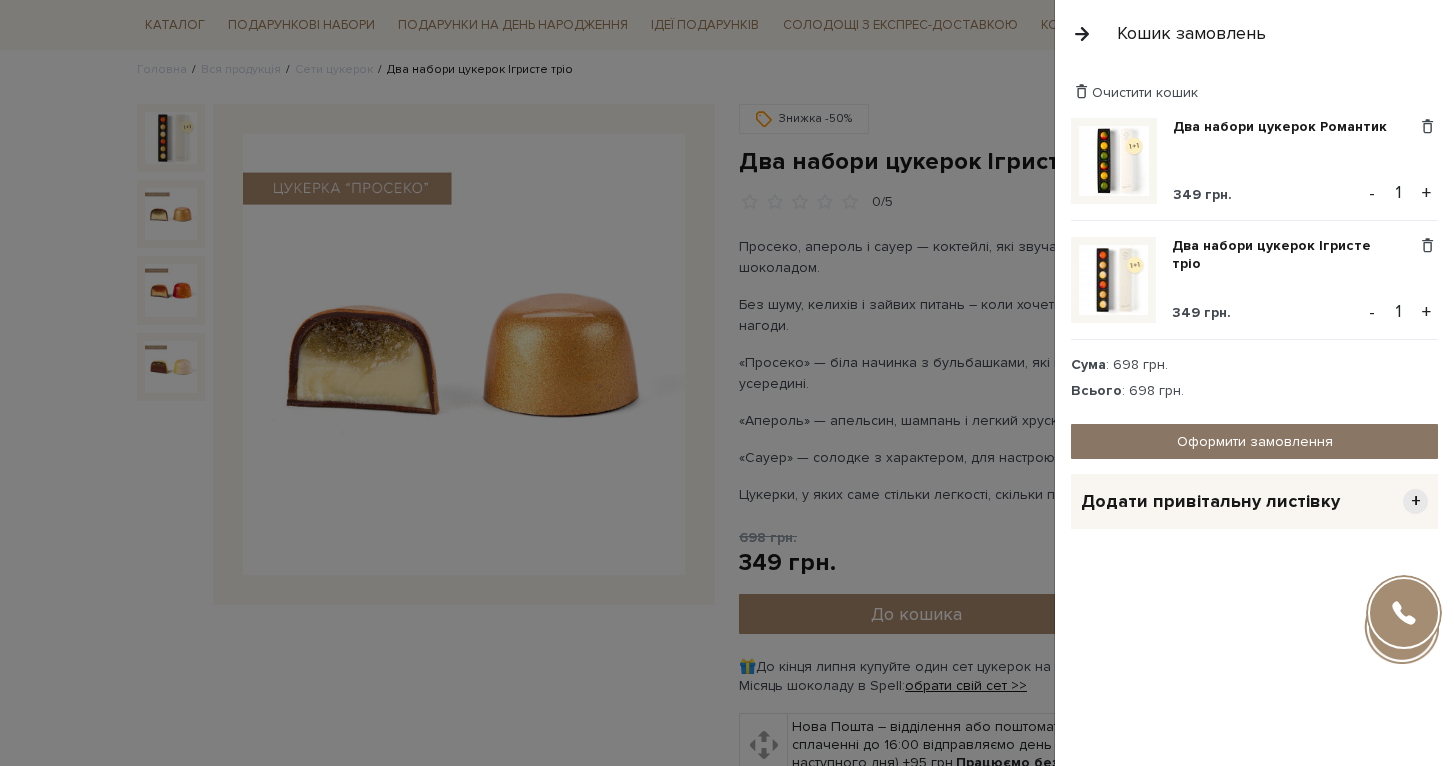 click on "Оформити замовлення" at bounding box center [1254, 441] 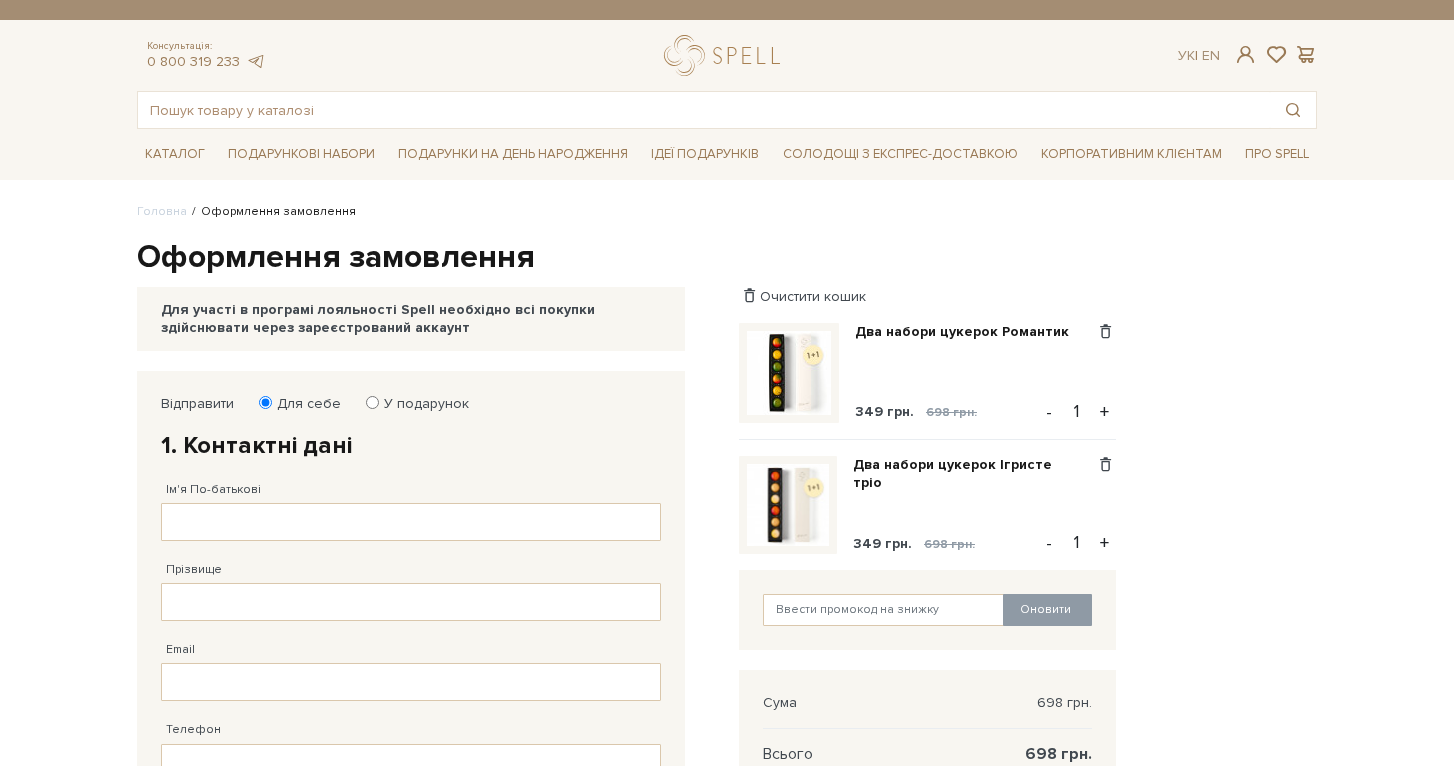 scroll, scrollTop: 0, scrollLeft: 0, axis: both 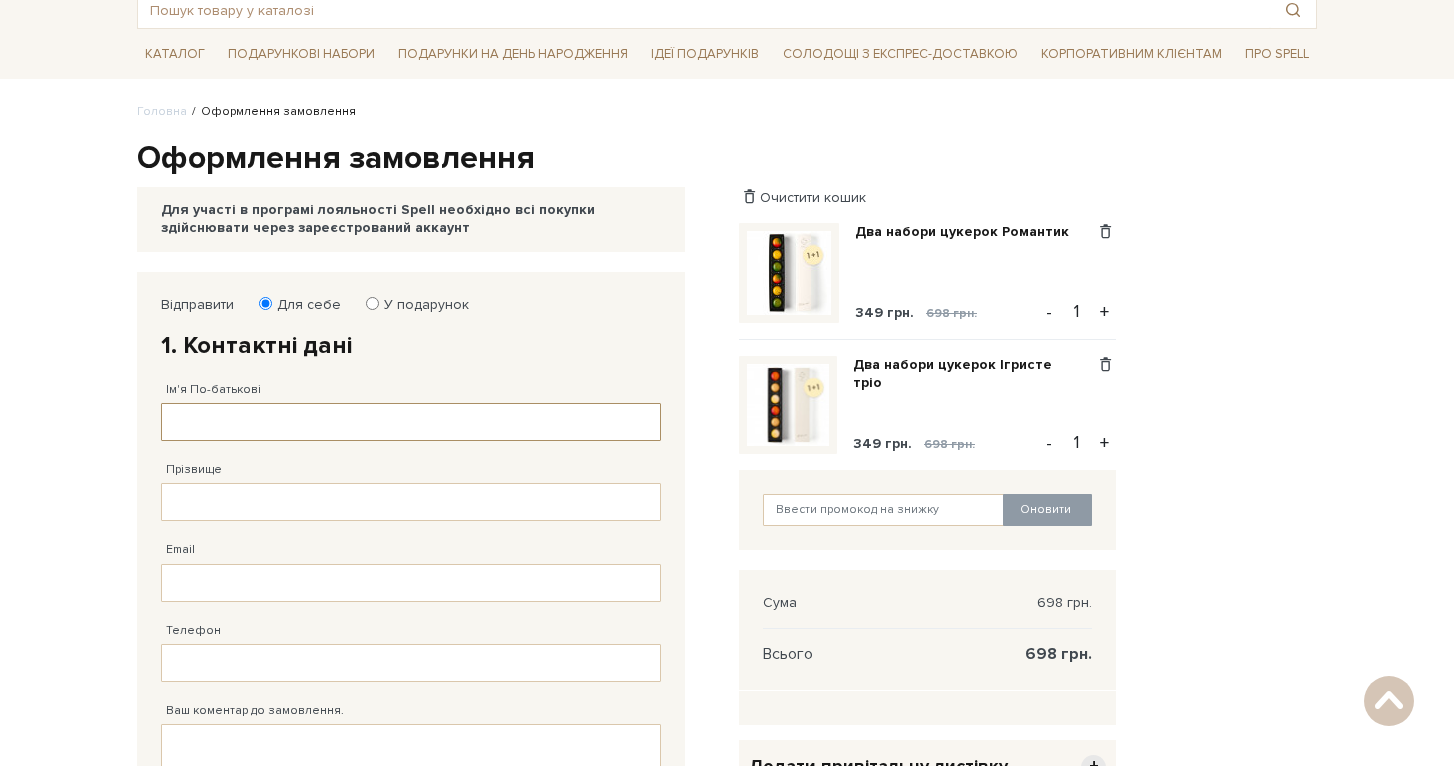 click on "Ім'я По-батькові" at bounding box center (411, 422) 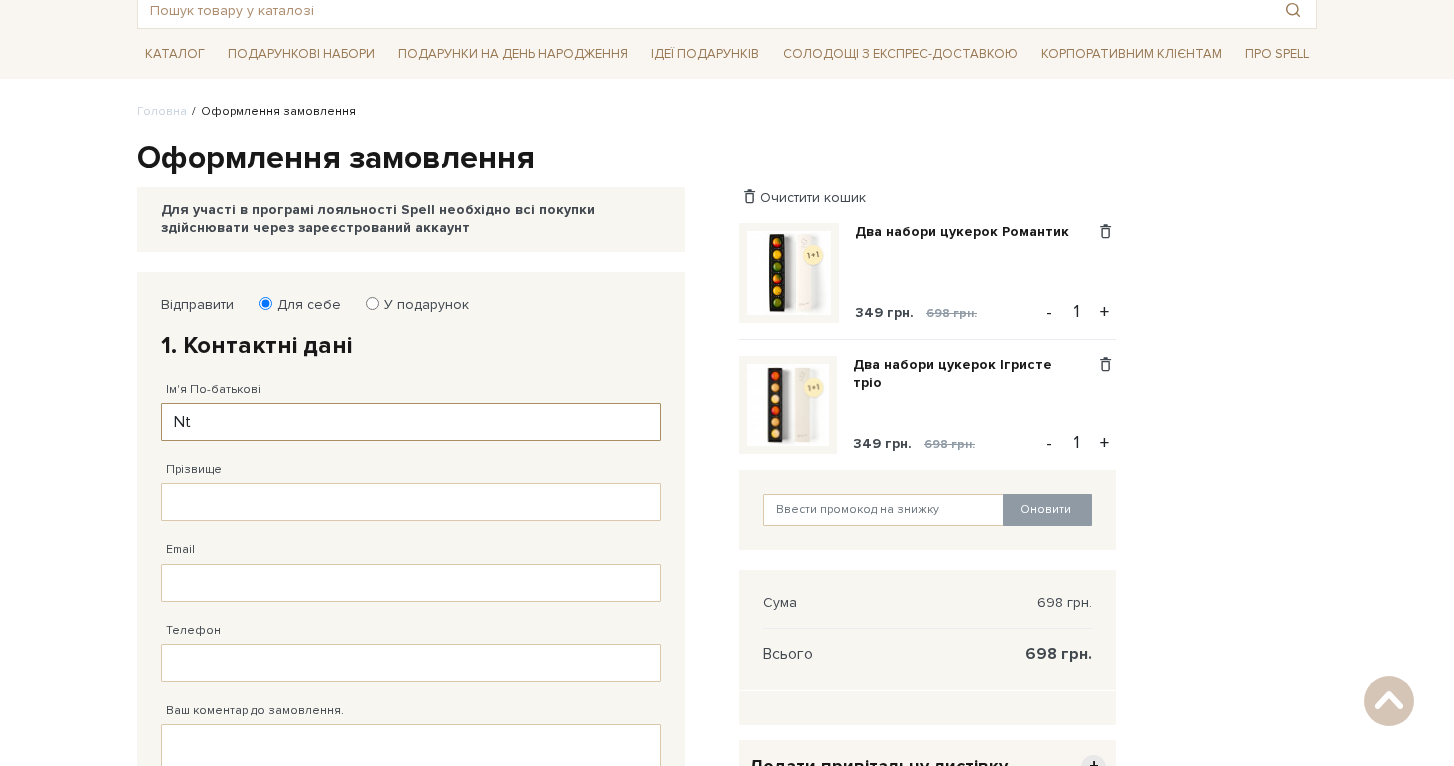 type on "N" 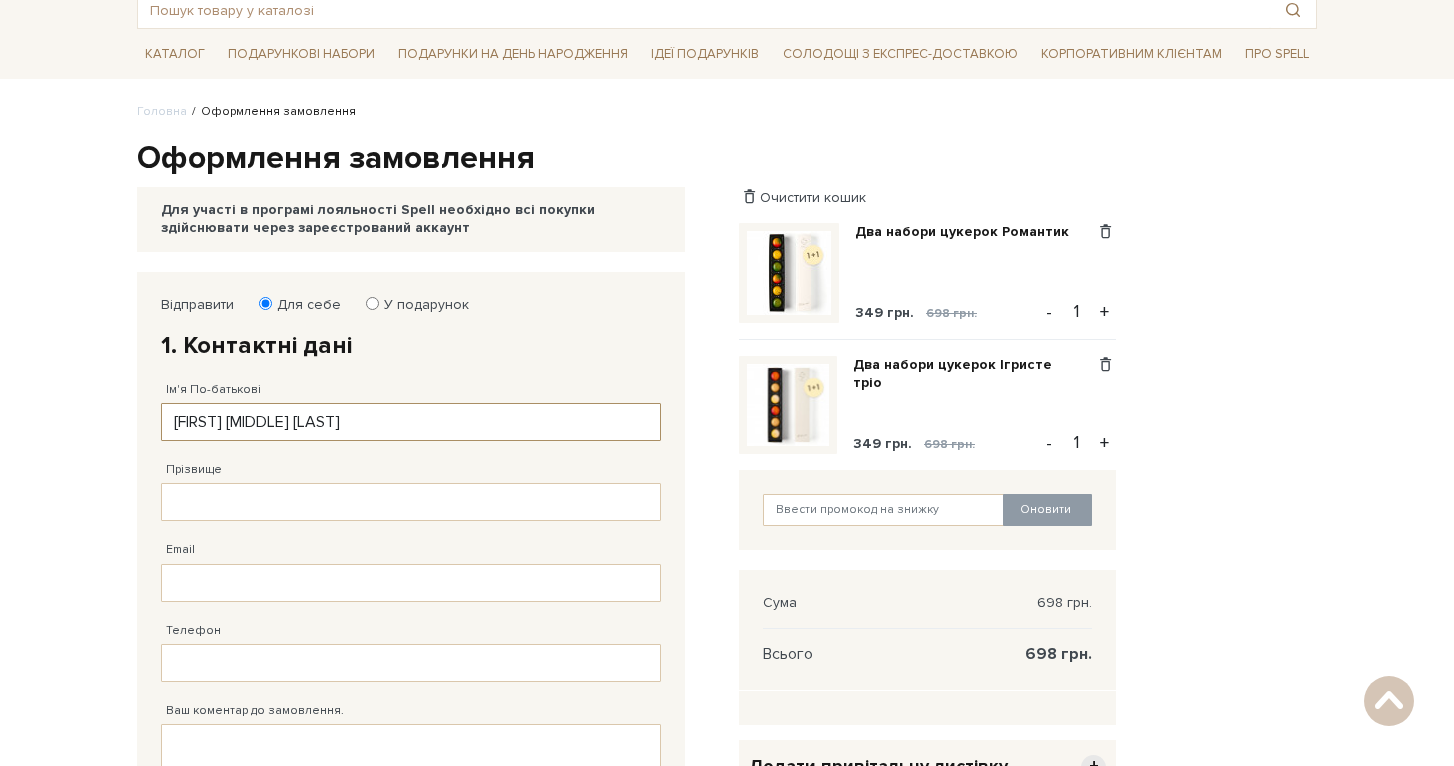 type on "[FIRST] [MIDDLE] [LAST]" 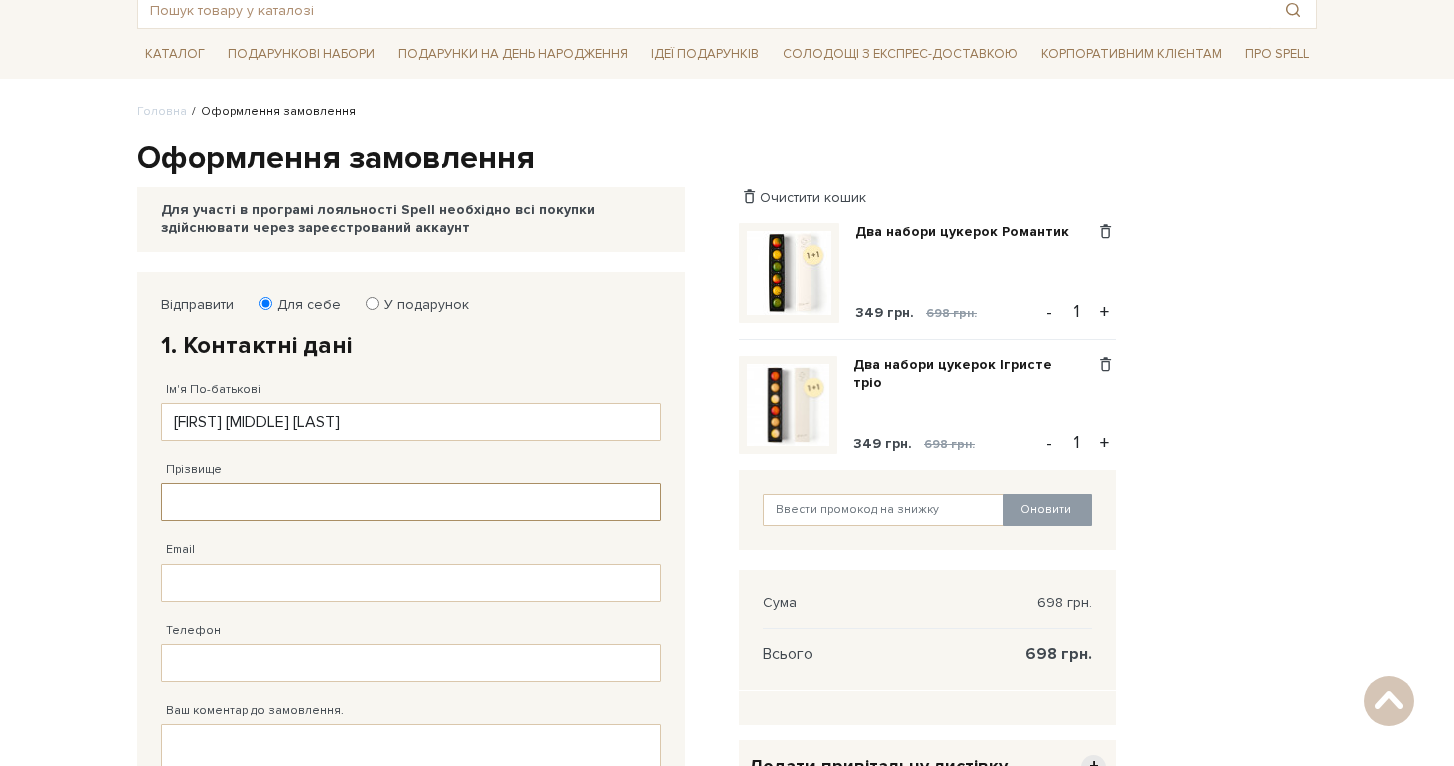 click on "Прізвище" at bounding box center (411, 502) 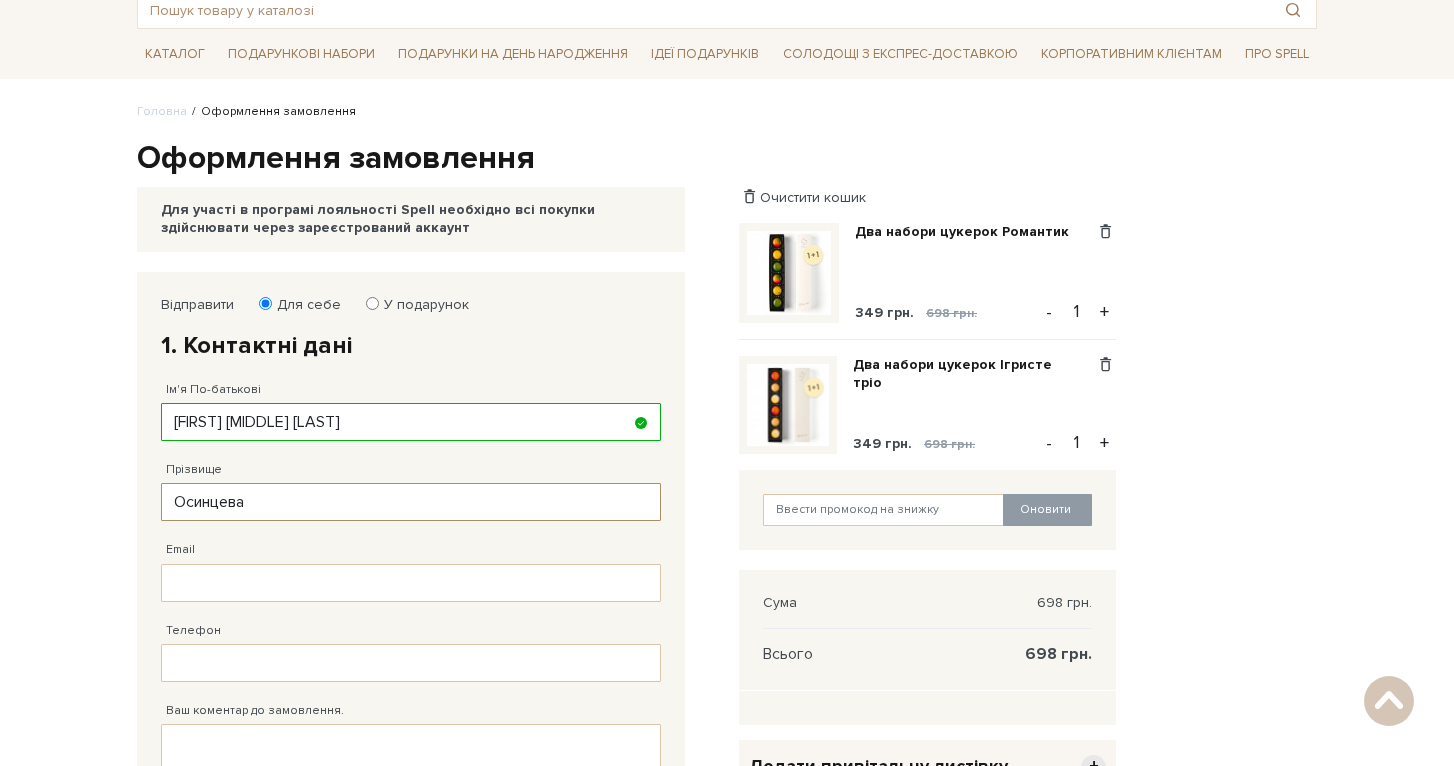 type on "Осинцева" 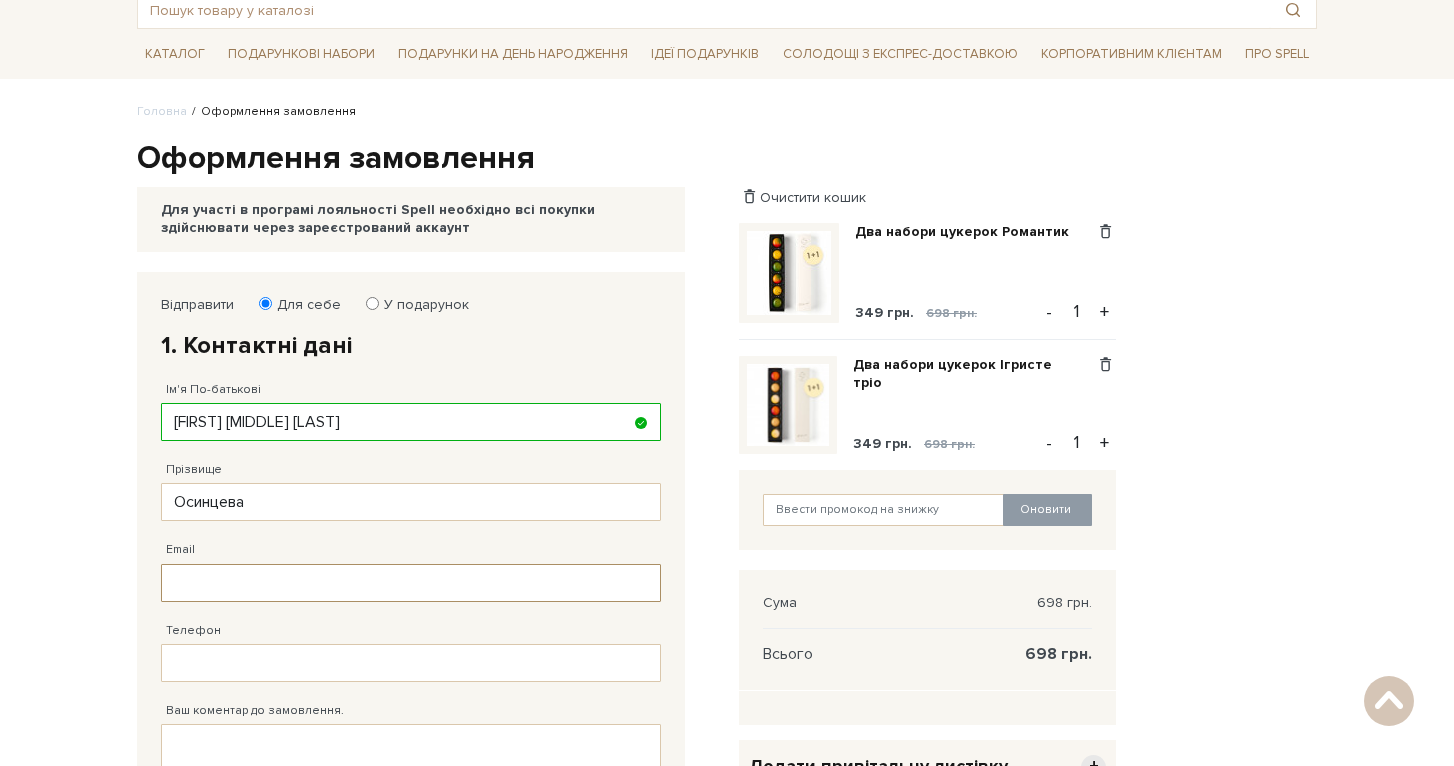 click on "Email" at bounding box center (411, 583) 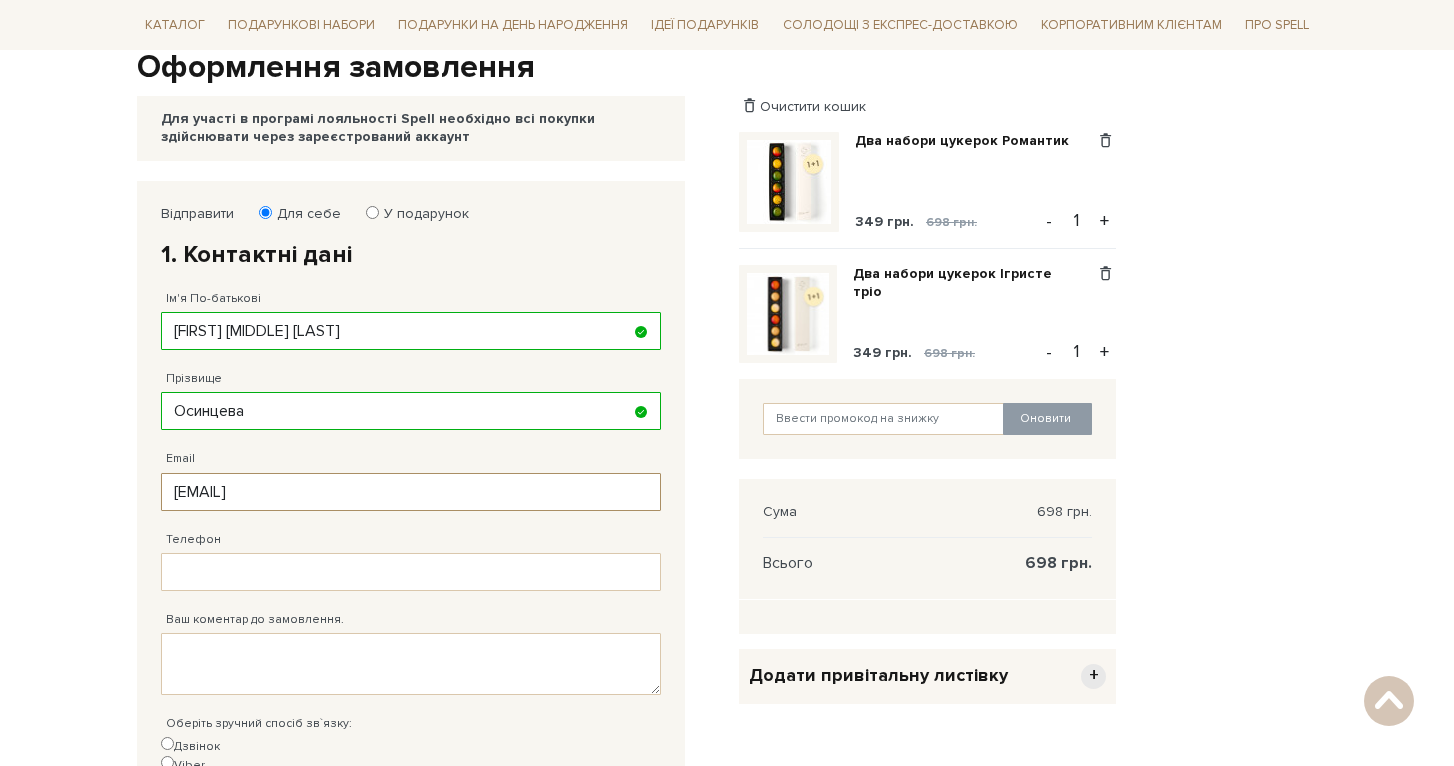 scroll, scrollTop: 232, scrollLeft: 0, axis: vertical 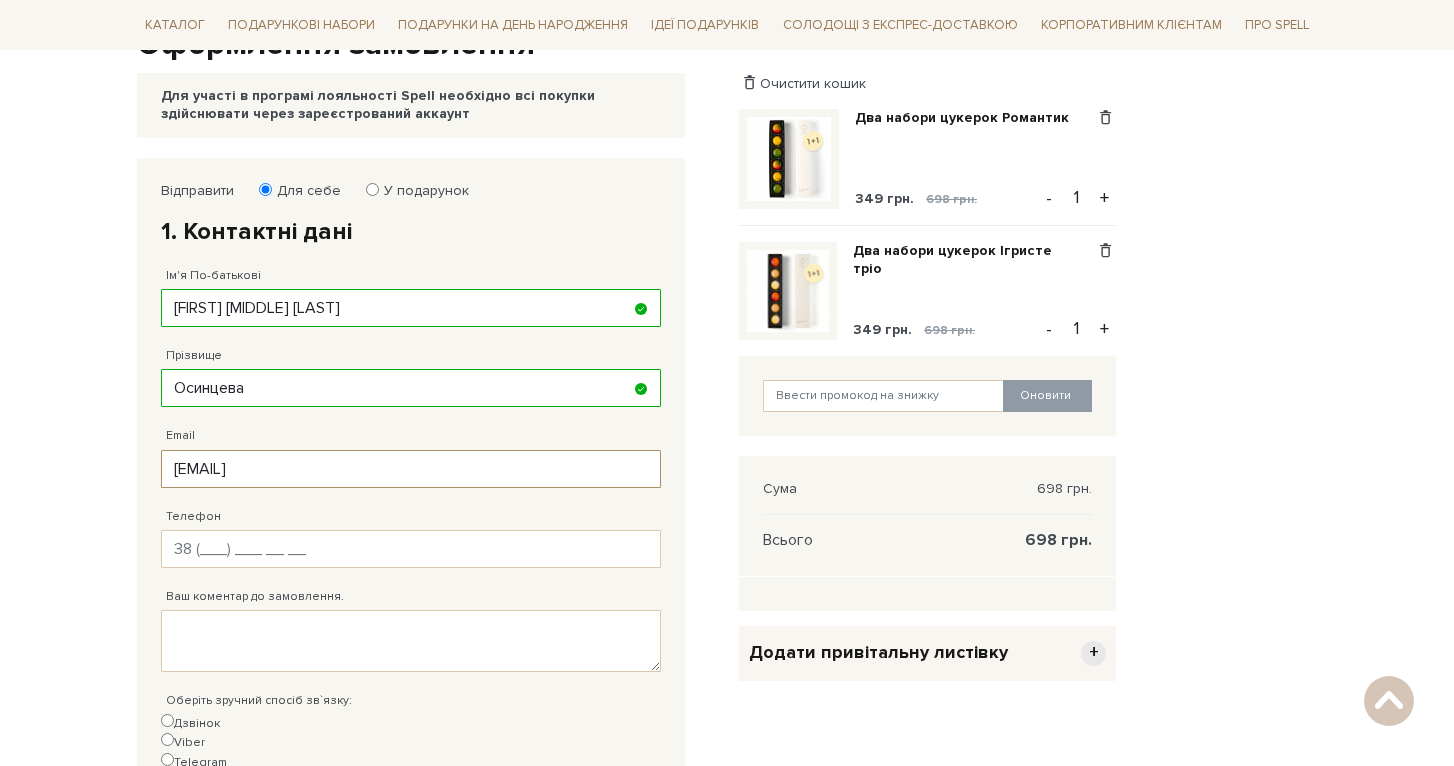 type on "[EMAIL]" 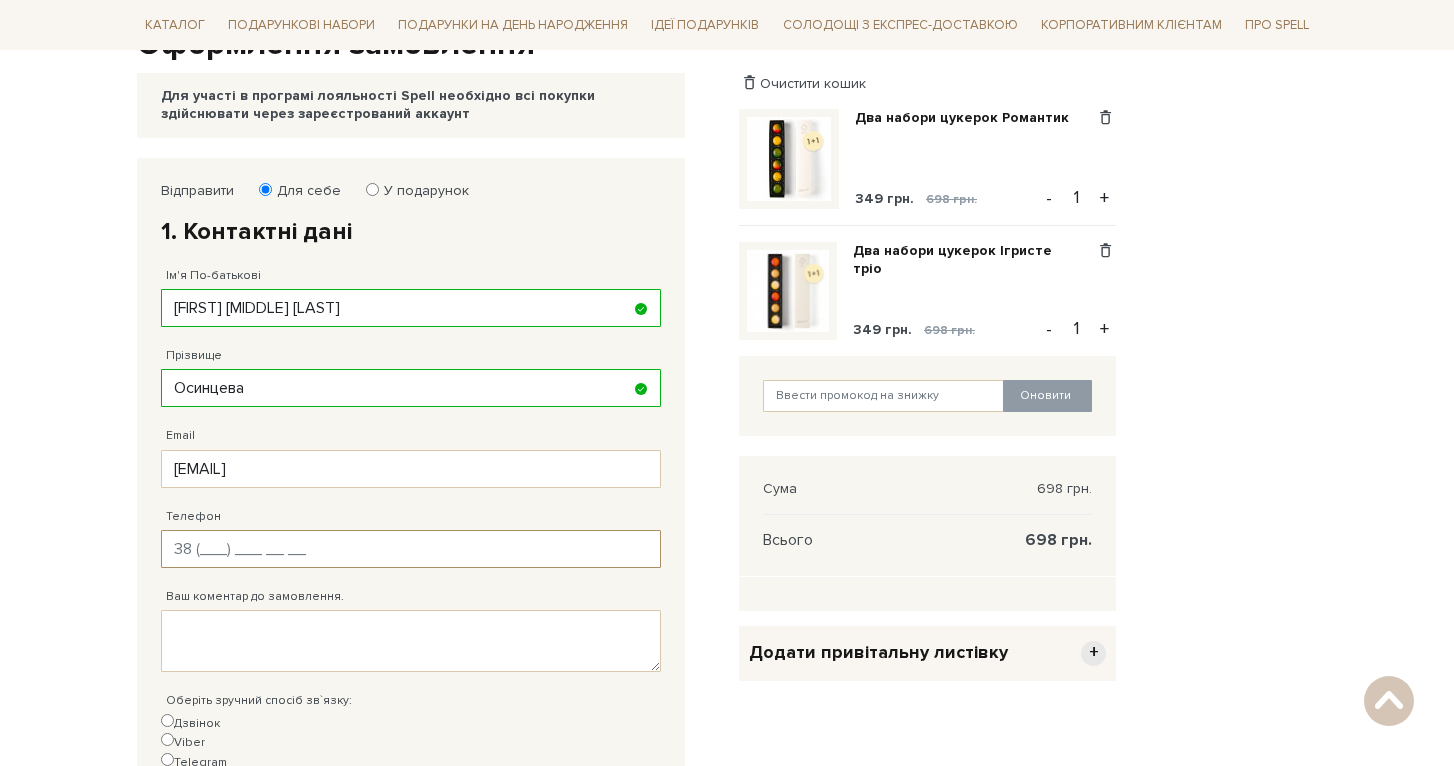 click on "Телефон" at bounding box center (411, 549) 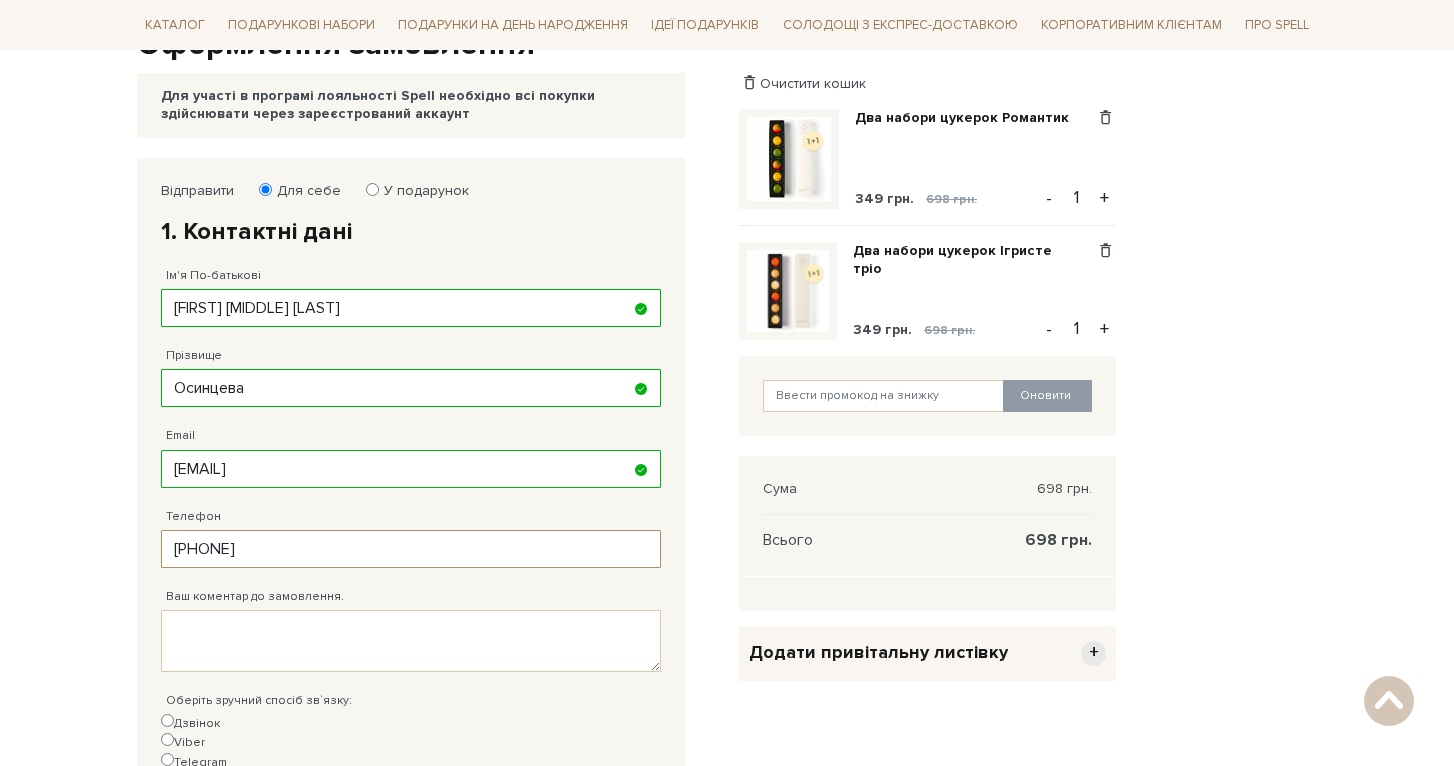 type on "[PHONE]" 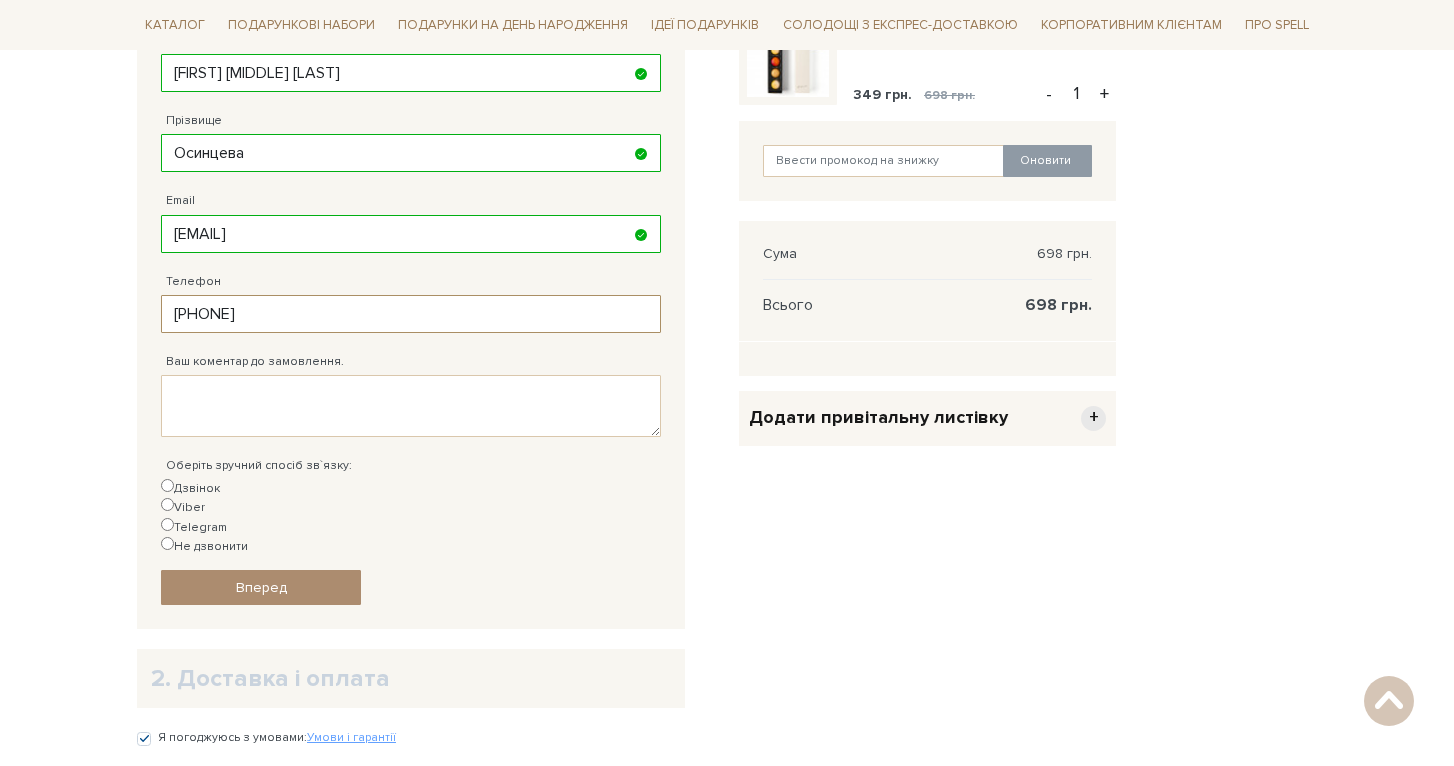 scroll, scrollTop: 470, scrollLeft: 0, axis: vertical 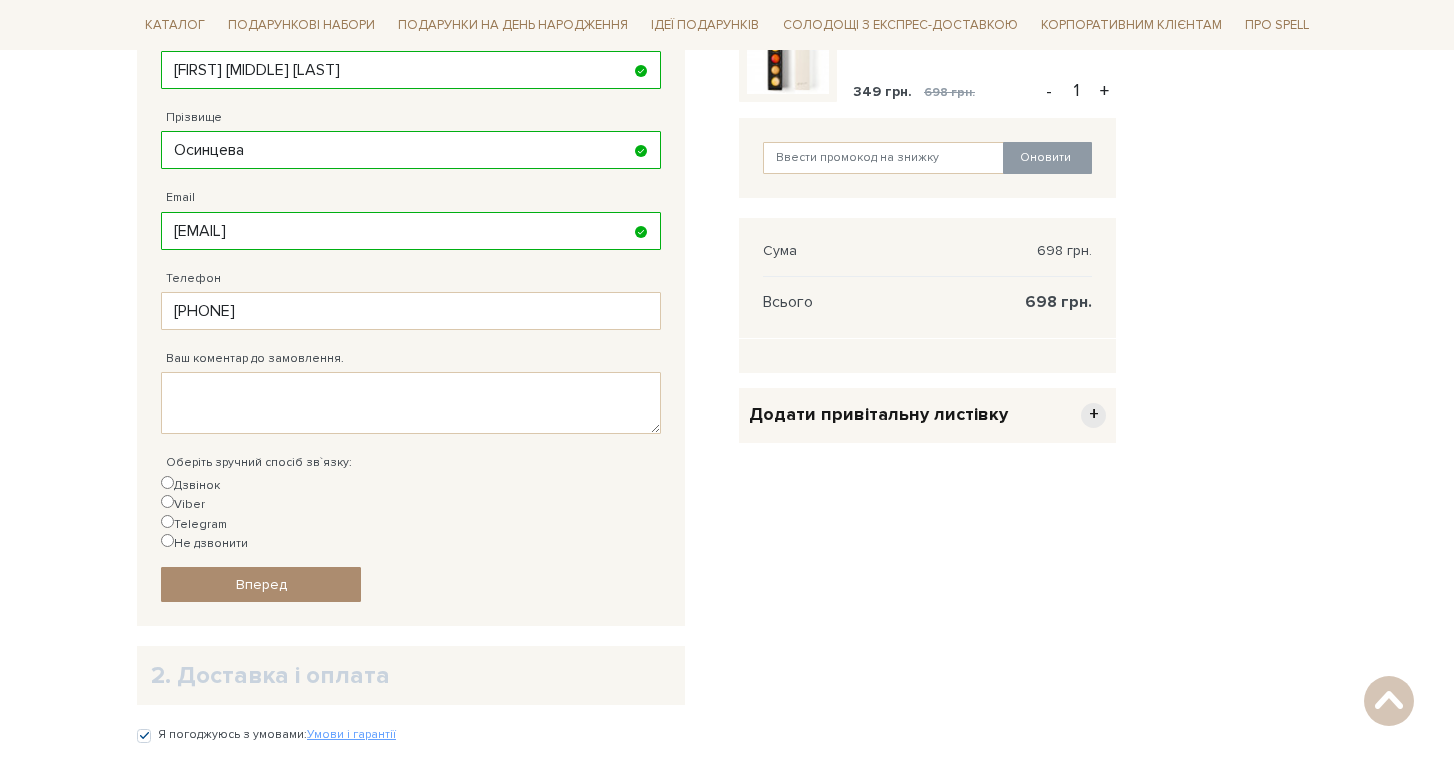 click on "Не дзвонити" at bounding box center (167, 540) 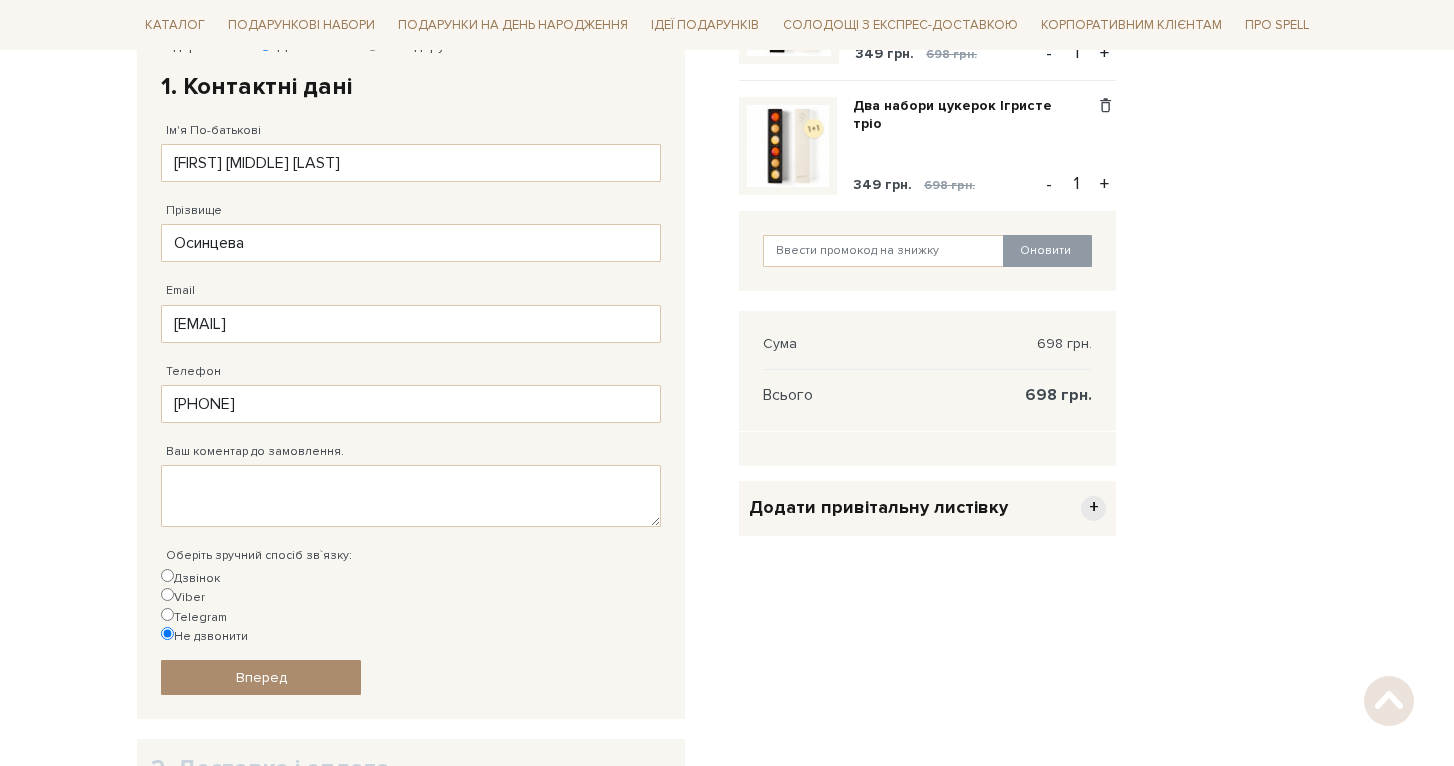 scroll, scrollTop: 781, scrollLeft: 0, axis: vertical 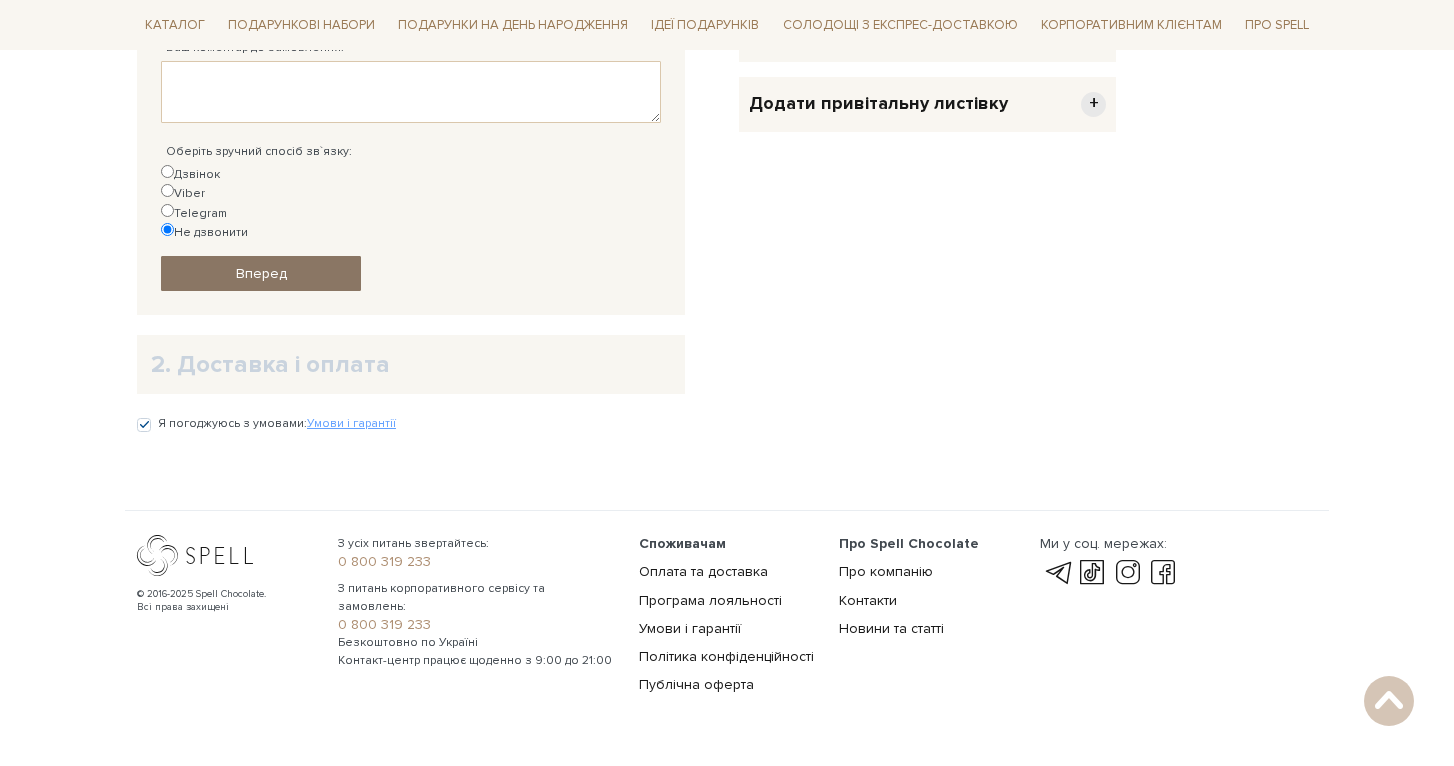click on "Вперед" at bounding box center (261, 273) 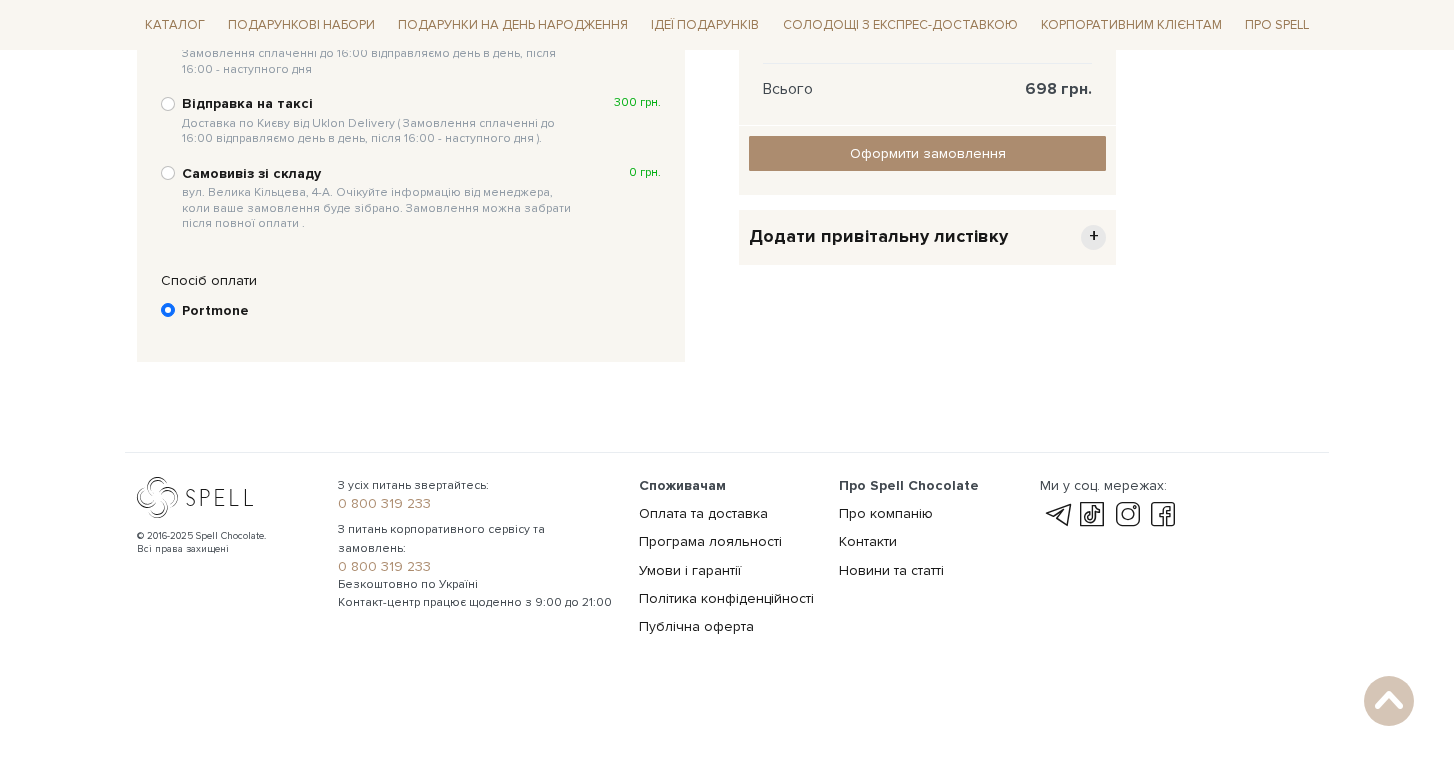 scroll, scrollTop: 389, scrollLeft: 0, axis: vertical 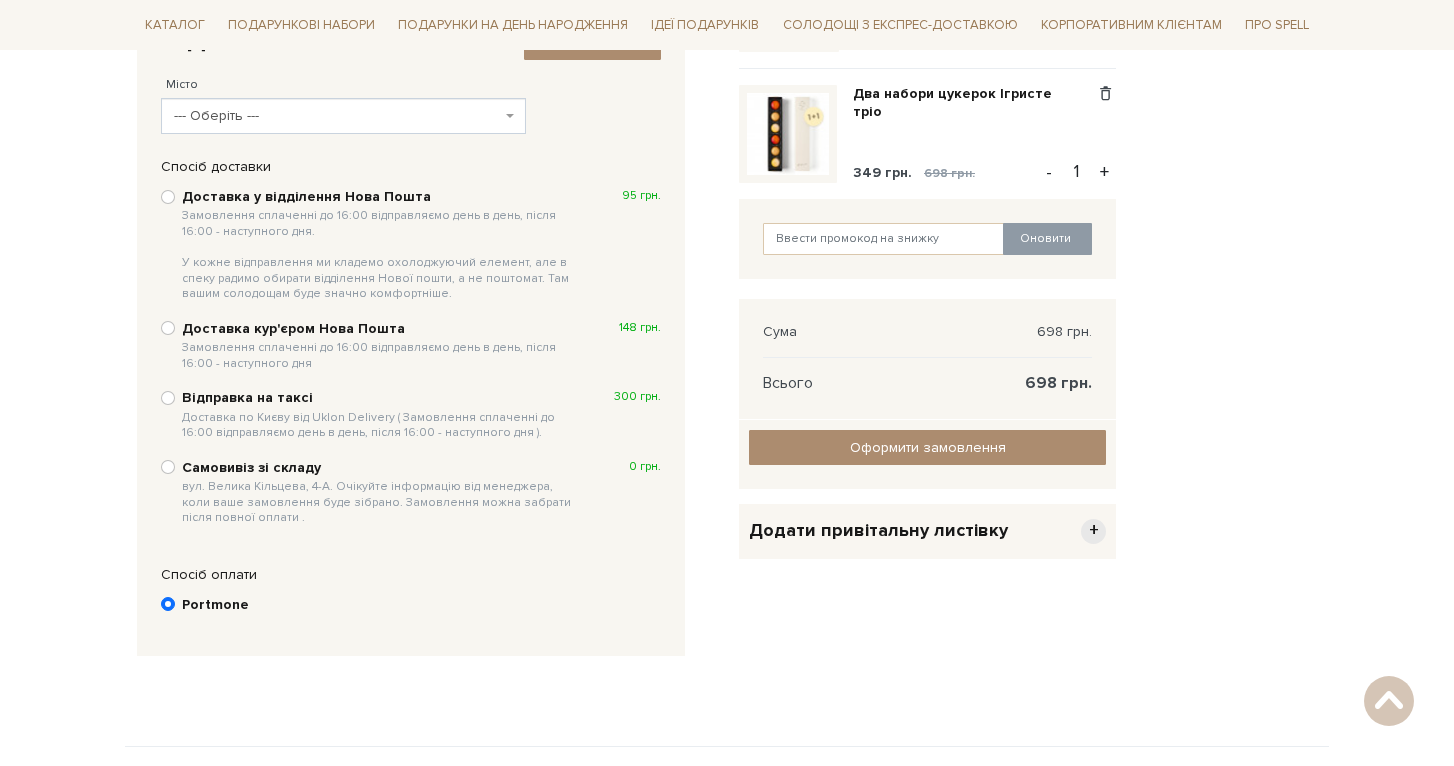 click on "--- Оберіть ---" at bounding box center [343, 116] 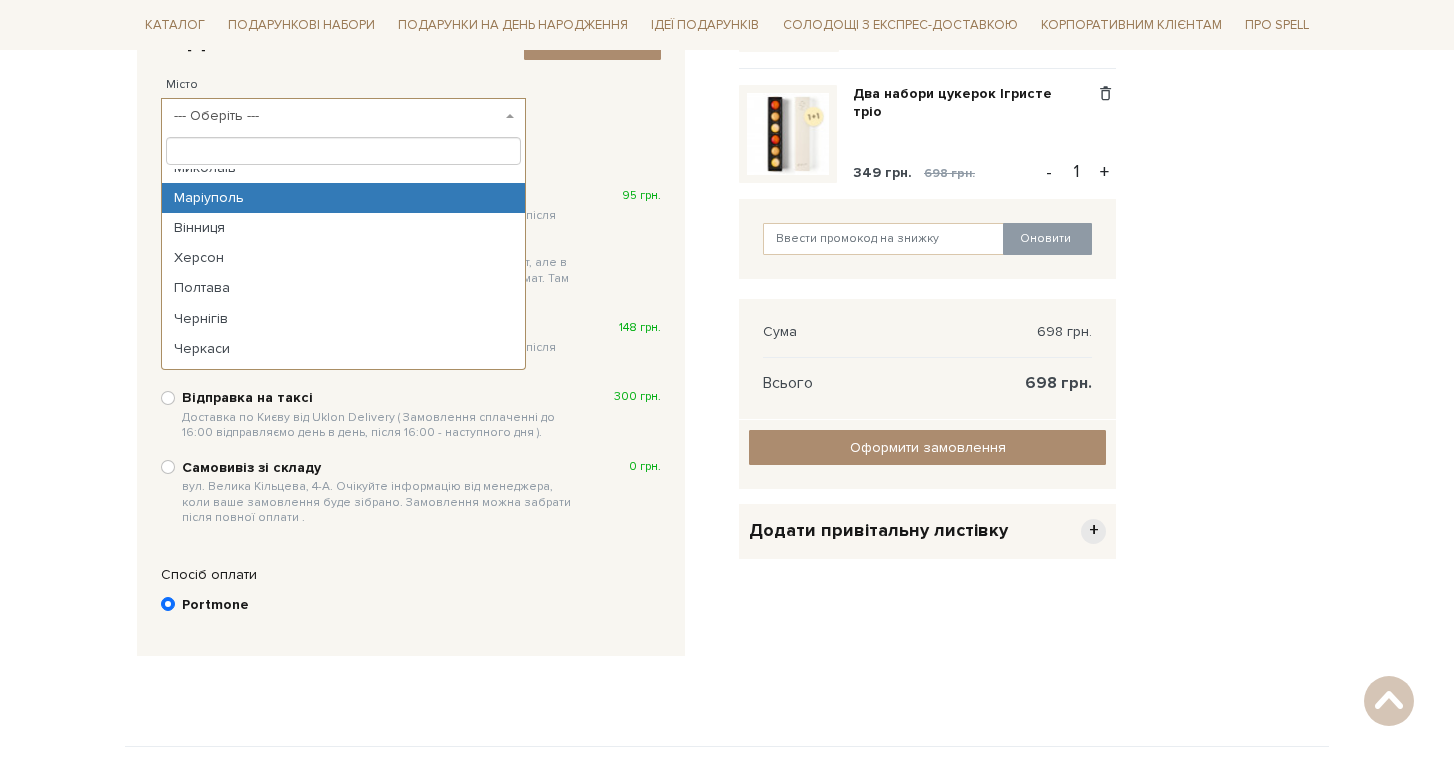 scroll, scrollTop: 231, scrollLeft: 0, axis: vertical 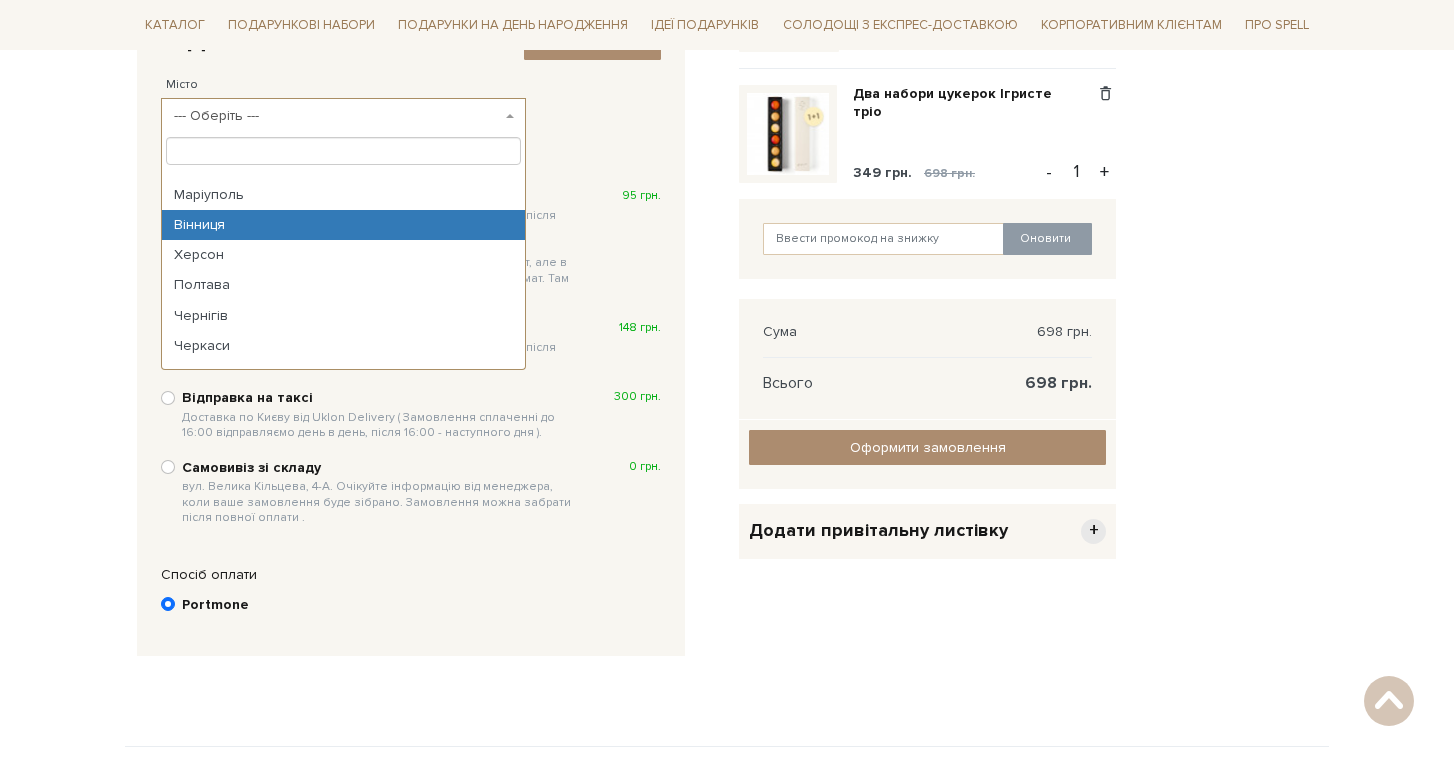 select on "Вінниця" 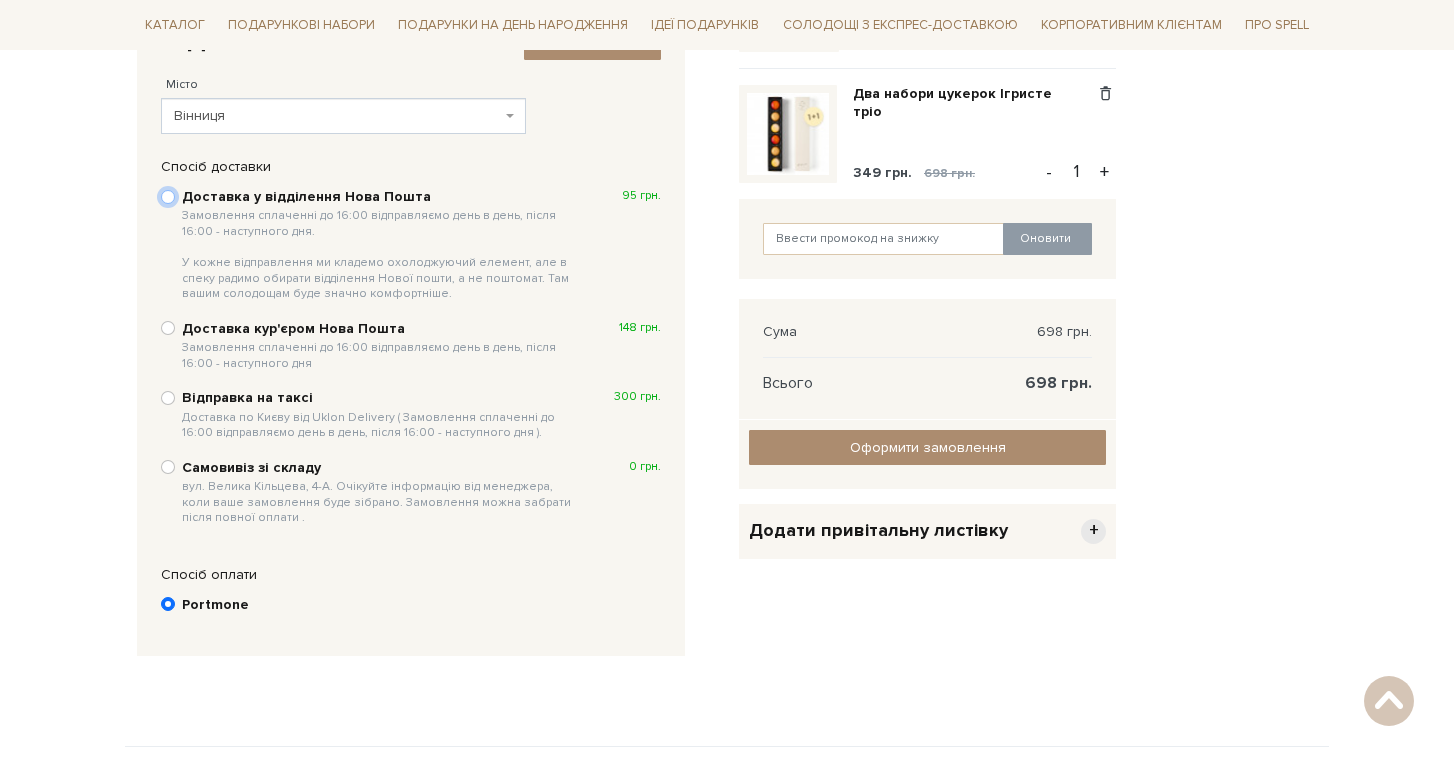 click on "Доставка у відділення Нова Пошта                                                                             Замовлення сплаченні до 16:00 відправляємо день в день, після 16:00 - наступного дня.
У кожне відправлення ми кладемо охолоджуючий елемент, але в спеку радимо обирати відділення Нової пошти, а не поштомат. Там вашим солодощам буде значно комфортніше.
95 грн." at bounding box center [168, 197] 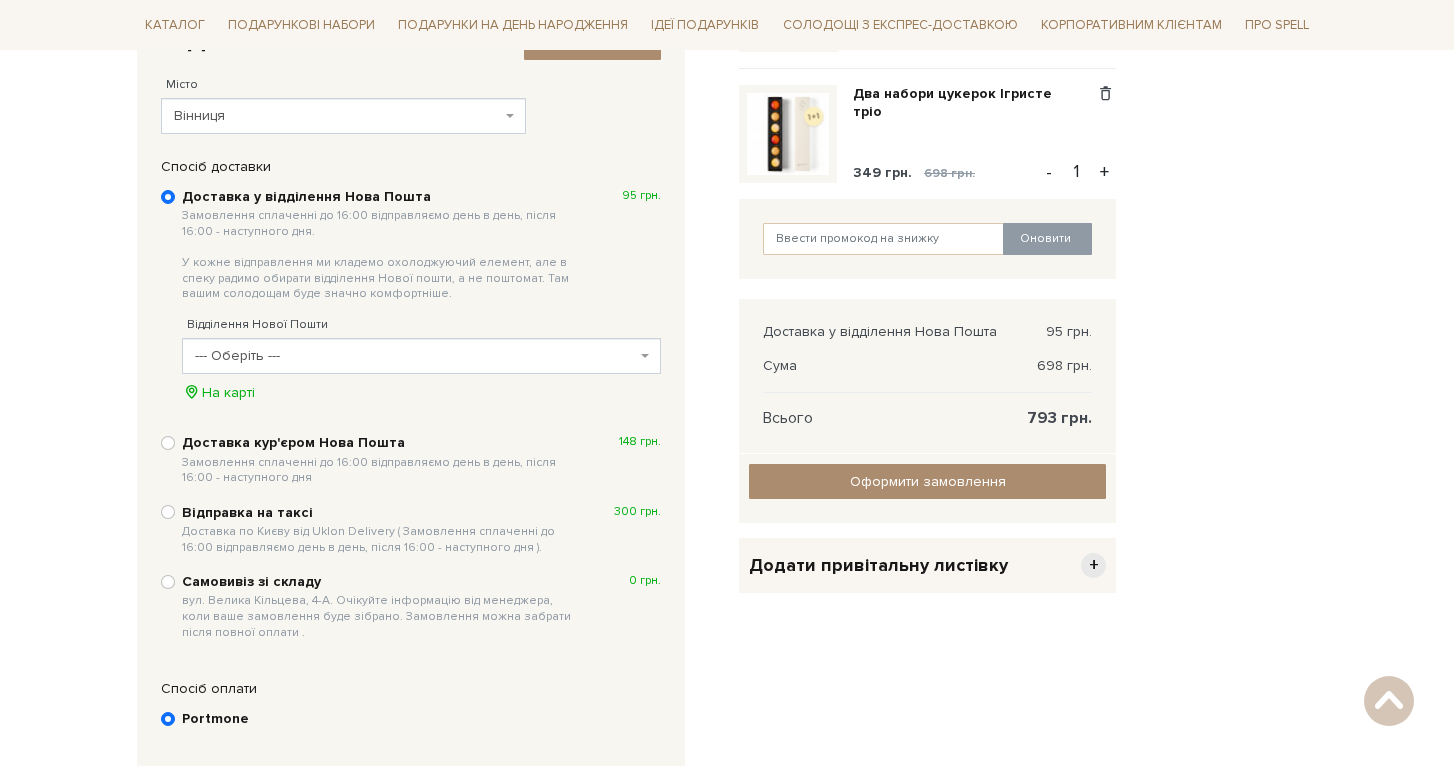 click on "--- Оберіть ---" at bounding box center [415, 356] 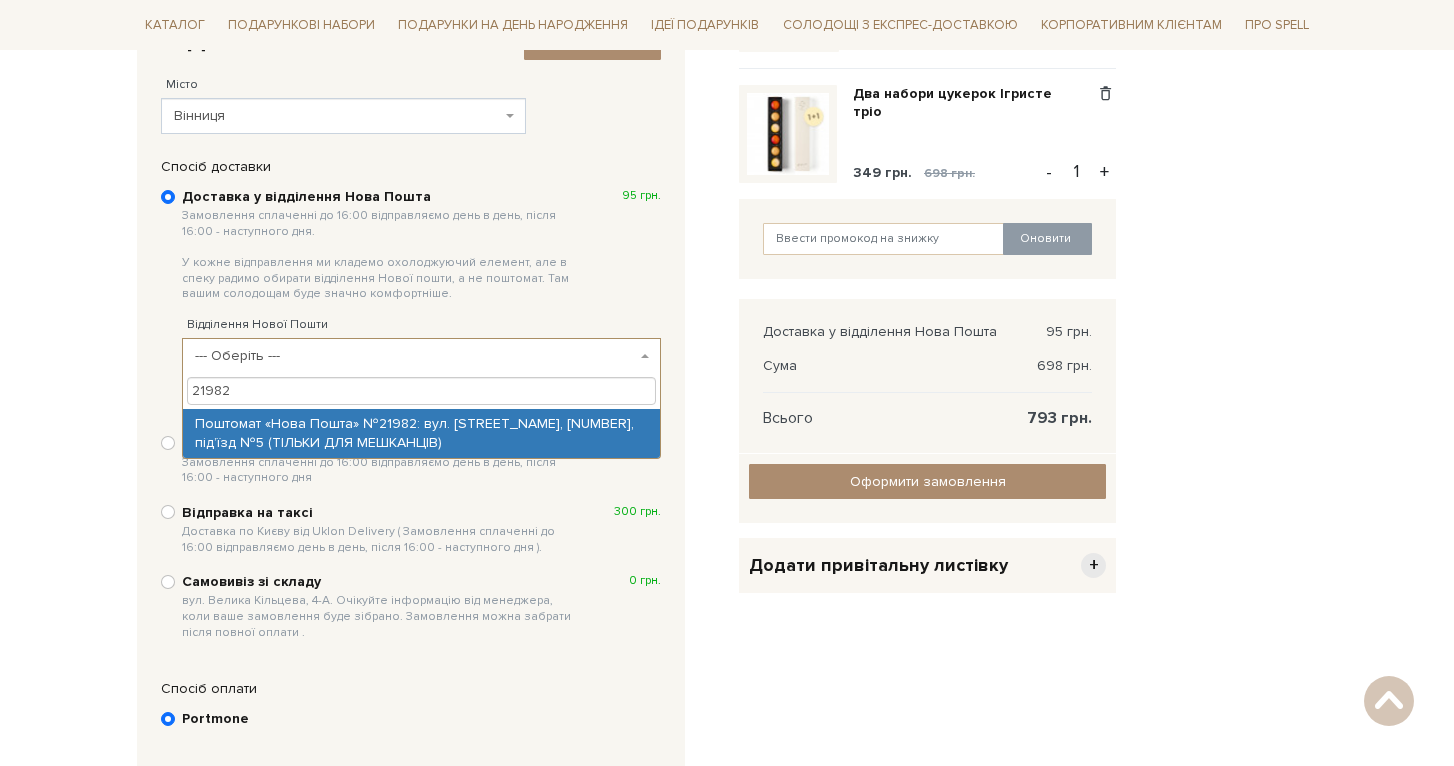 type on "21982" 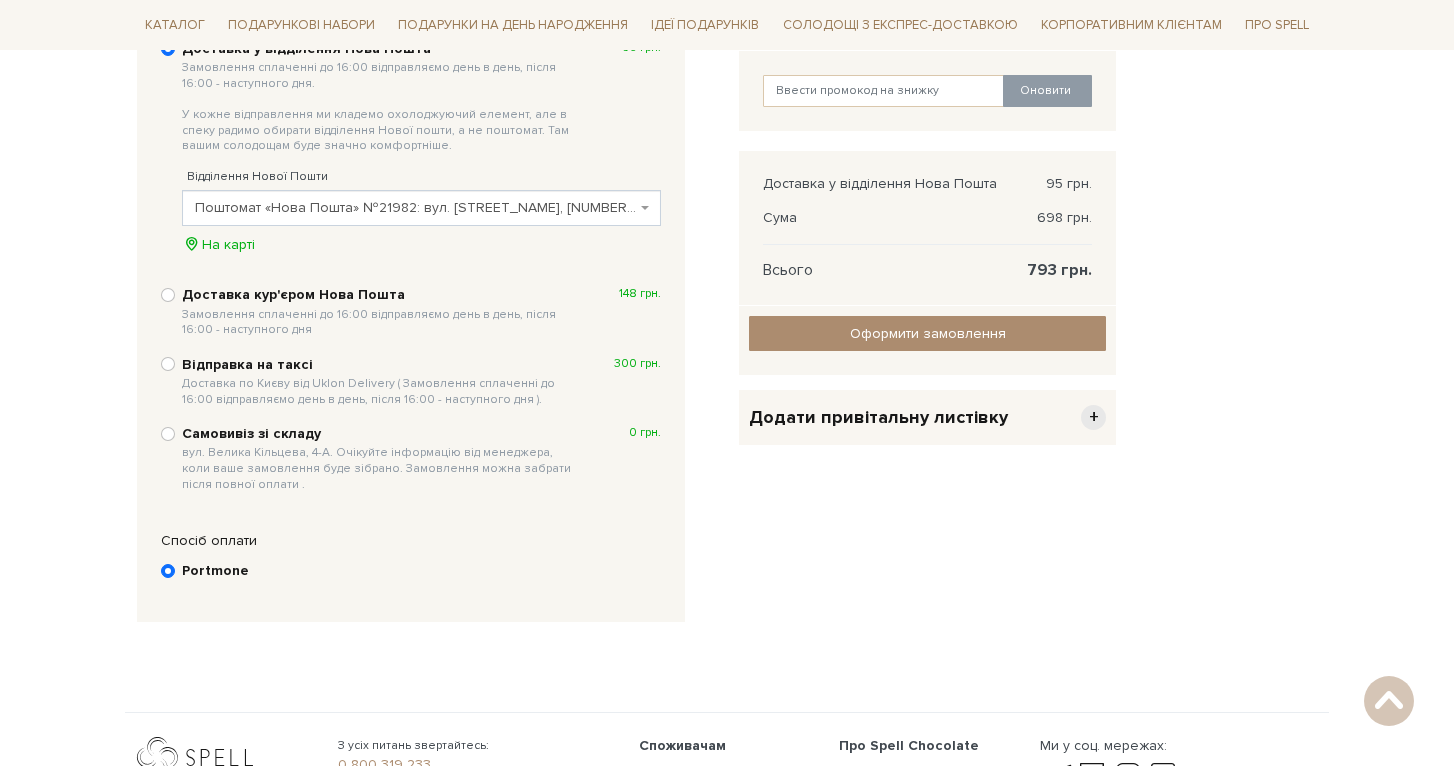 scroll, scrollTop: 525, scrollLeft: 0, axis: vertical 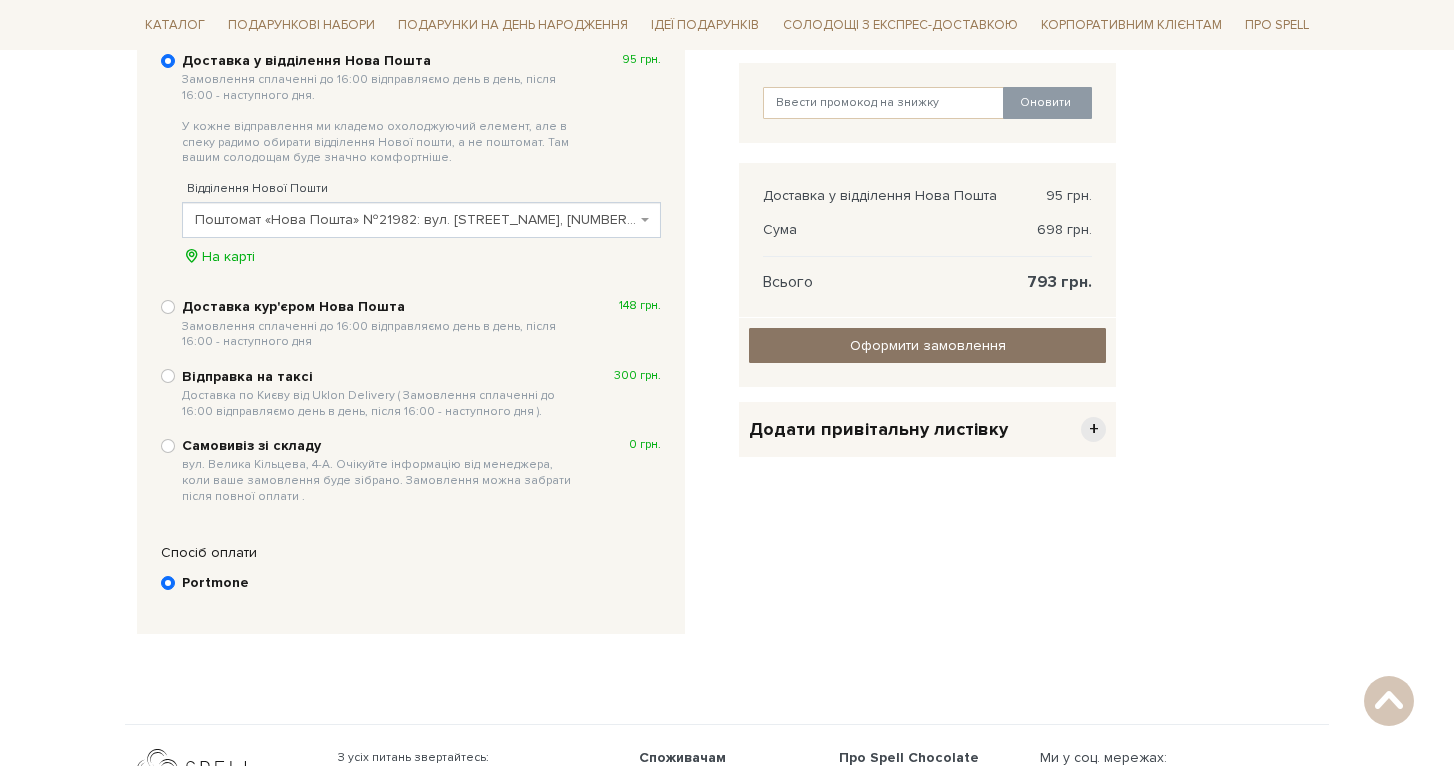click on "Оформити замовлення" at bounding box center (927, 345) 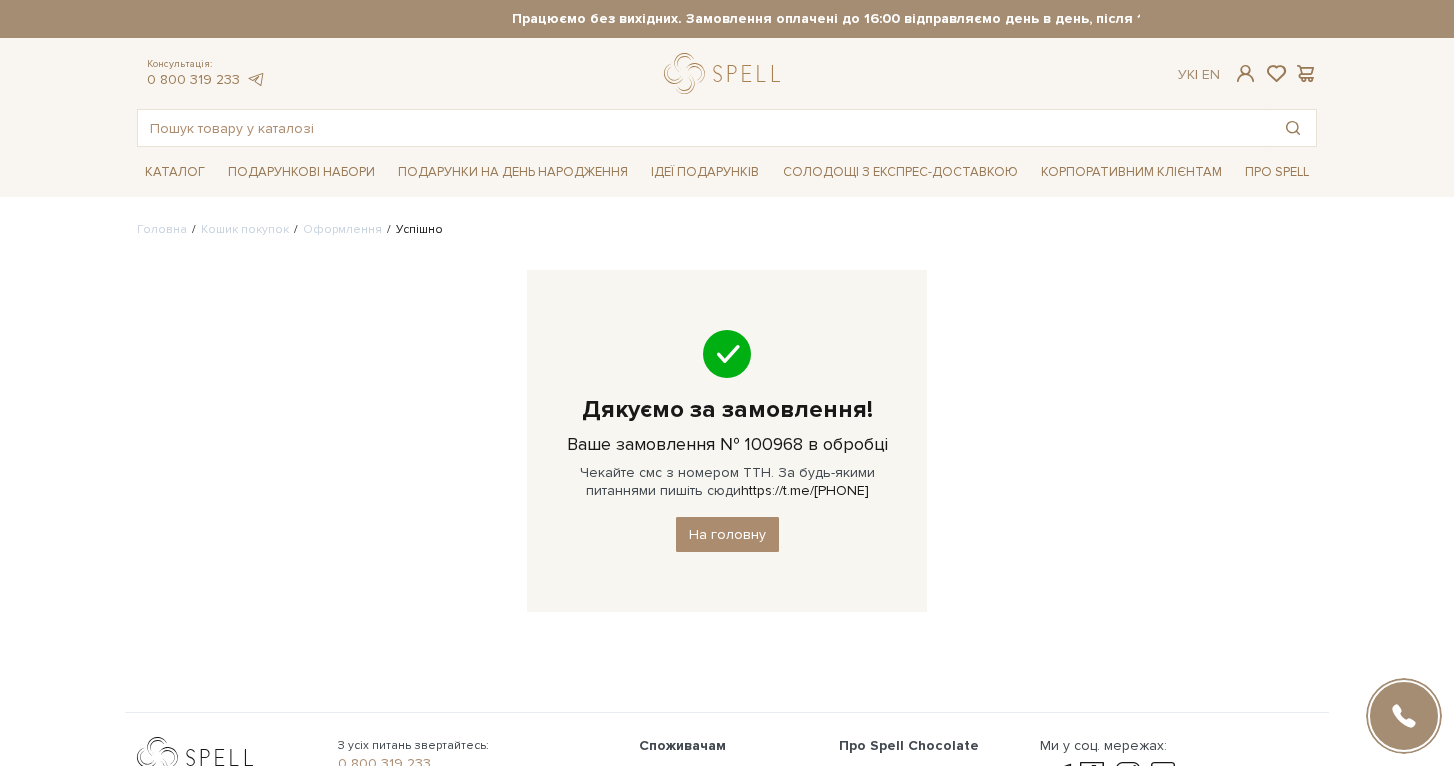 scroll, scrollTop: 0, scrollLeft: 0, axis: both 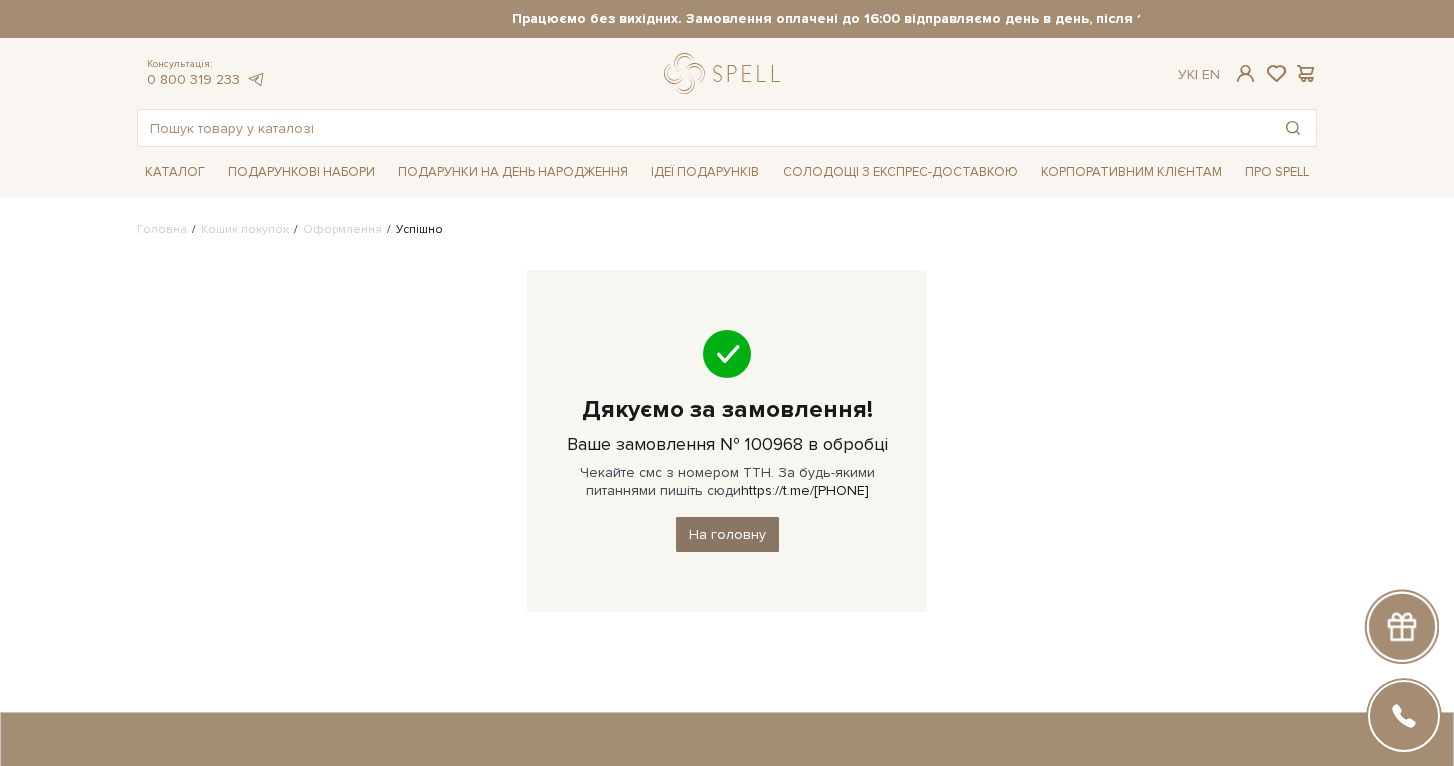 click on "На головну" at bounding box center (727, 534) 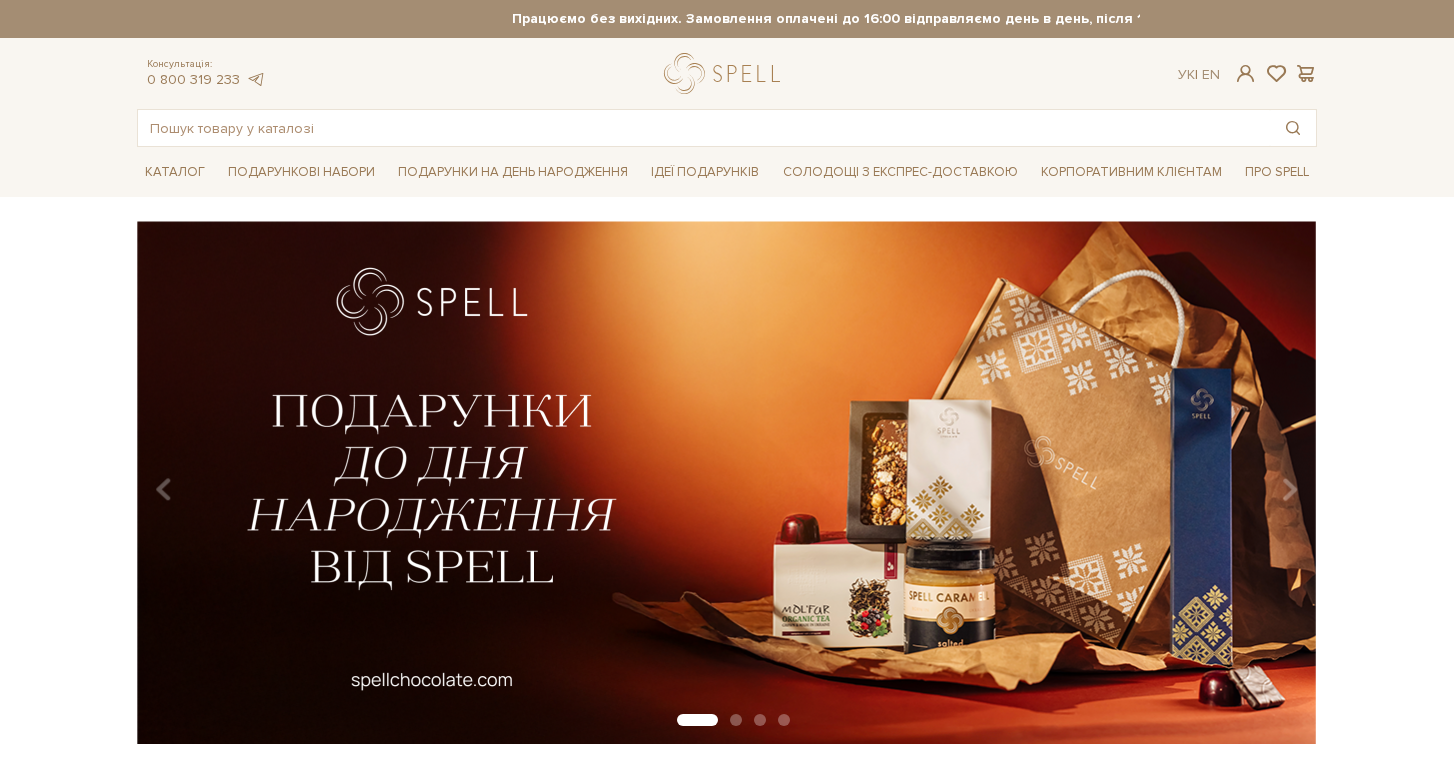 scroll, scrollTop: 0, scrollLeft: 0, axis: both 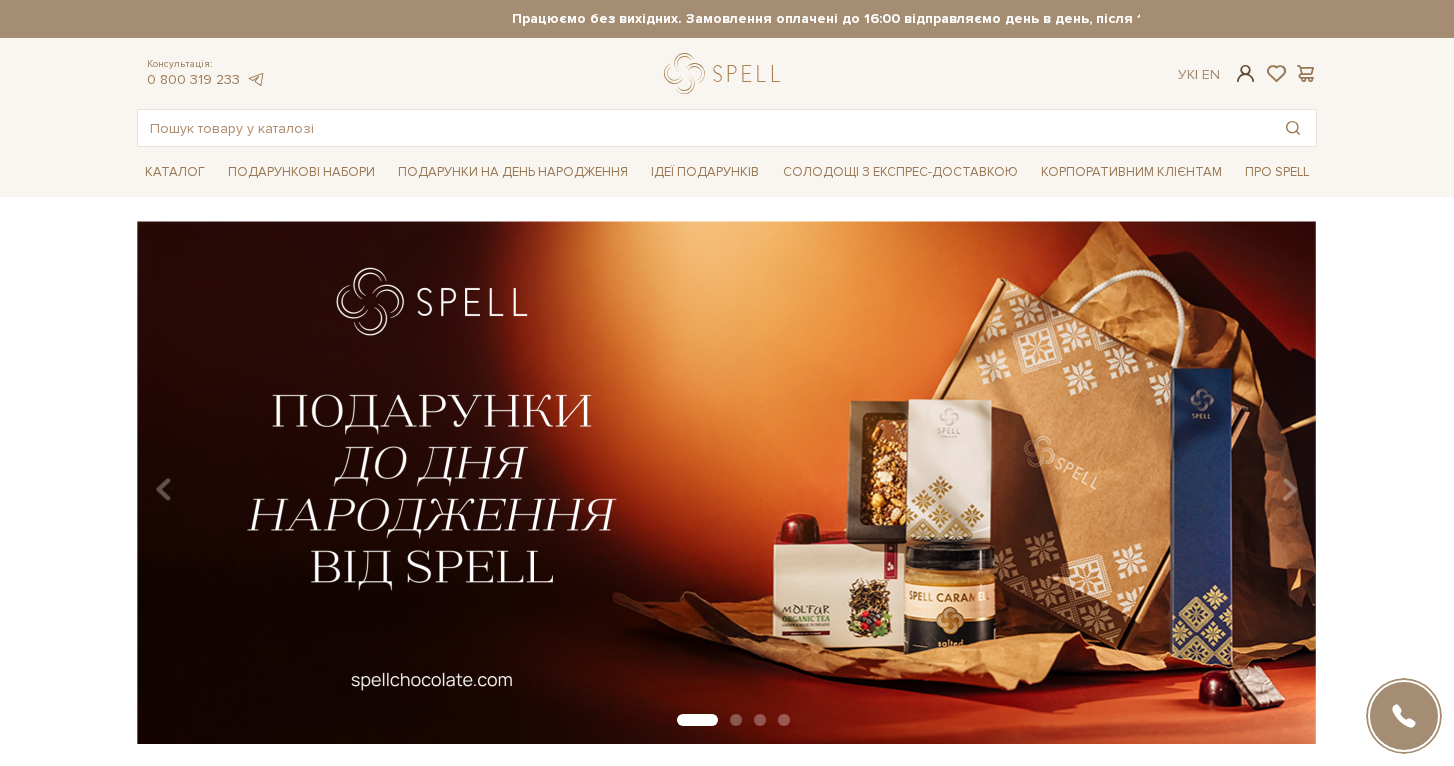 click at bounding box center (1246, 73) 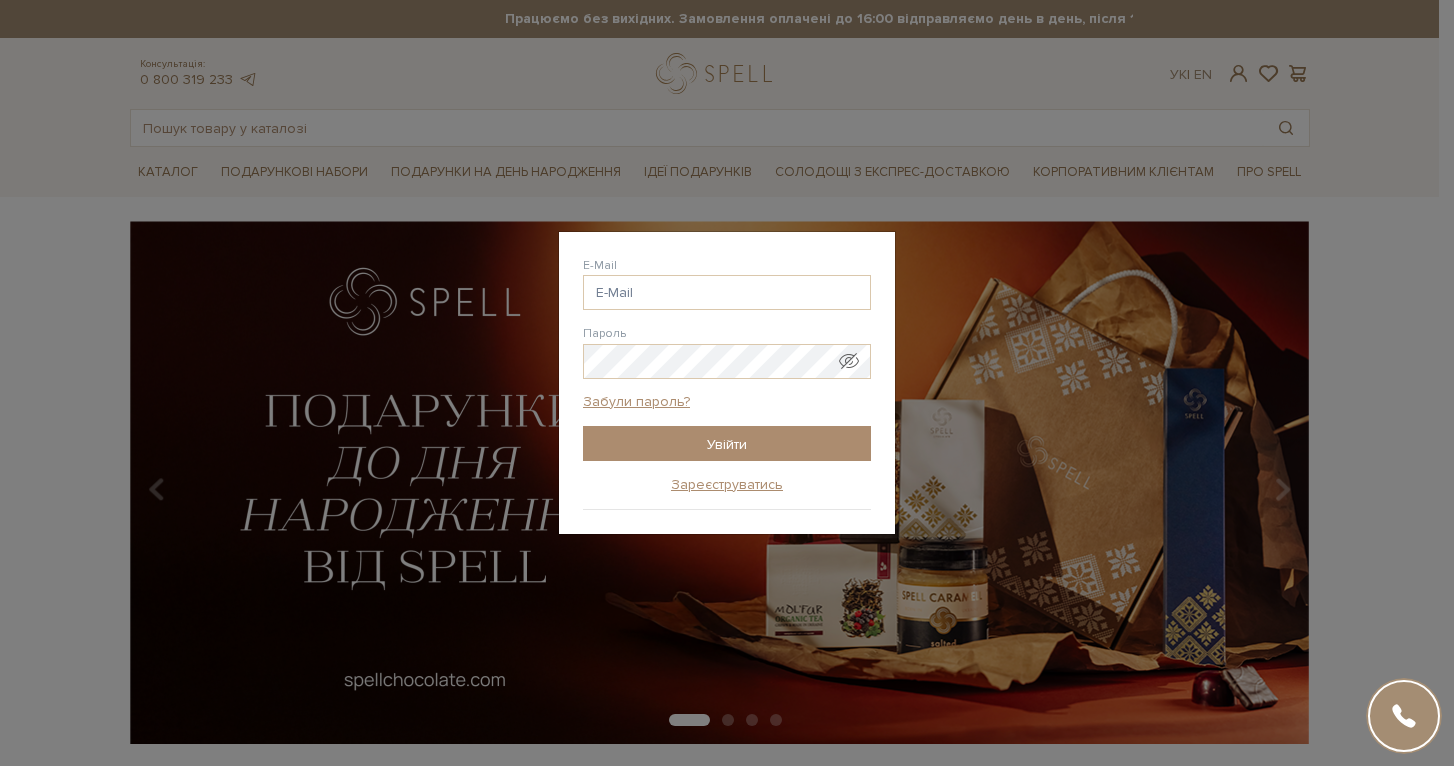 click on "Авторизація
E-Mail
Пароль
Забули пароль?
Увійти
Зареєструватись
Забули пароль?
Введіть адресу своєї електронної пошти і ми надішлемо Вам новий пароль для входу
E-Mail
Відправити
Я згадав свій пароль
Пароль відправлено на електронну адресу
Увійти з новим паролем
Реєстрація на сайті" at bounding box center [727, 383] 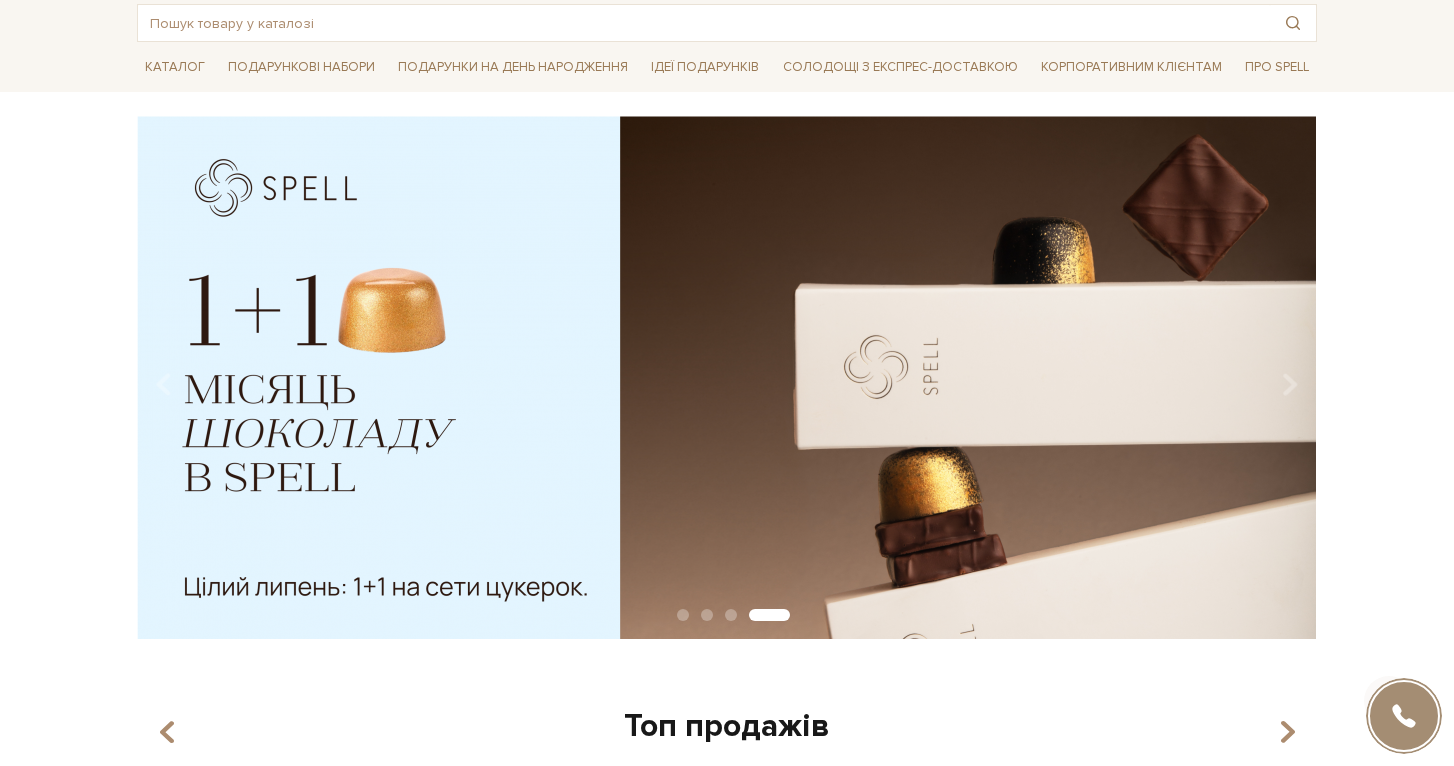 scroll, scrollTop: 147, scrollLeft: 0, axis: vertical 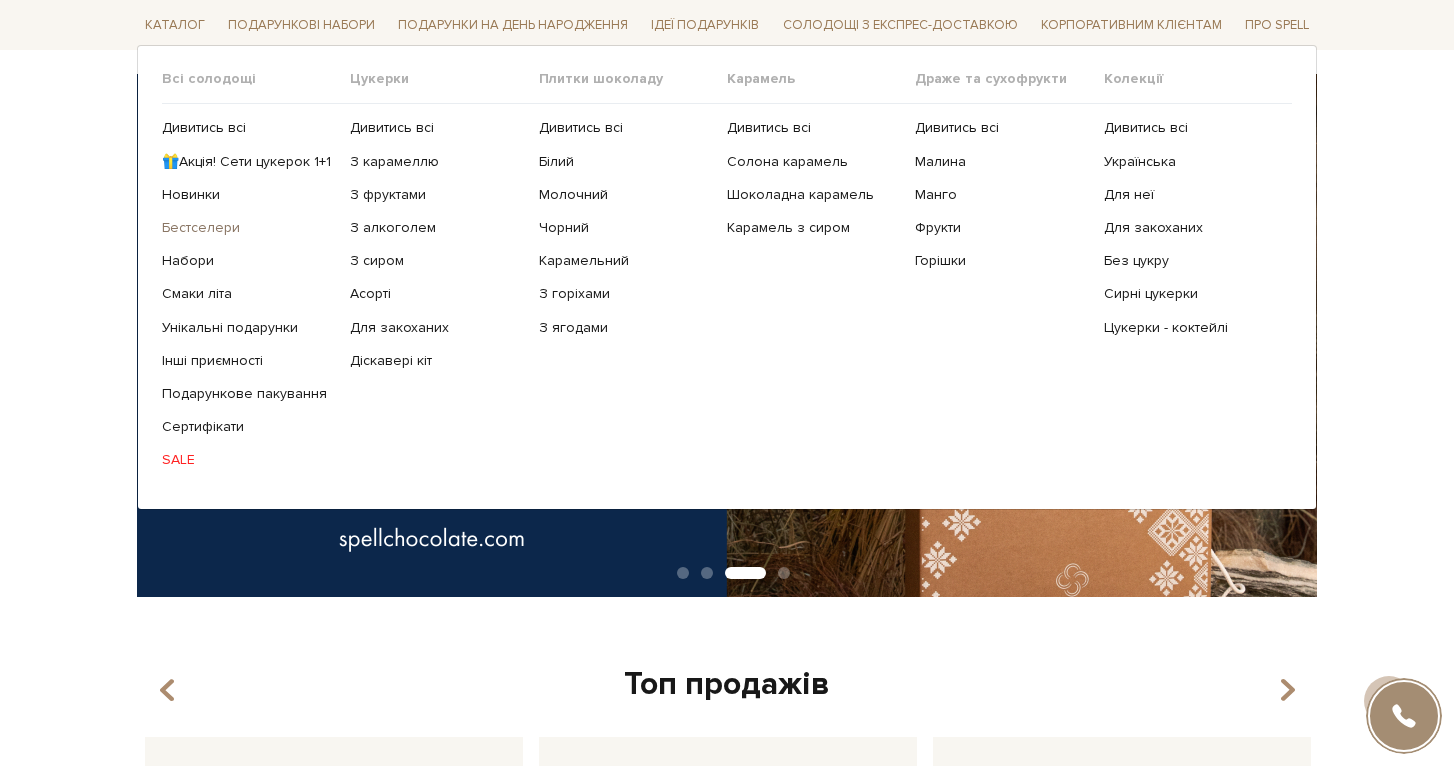 click on "Бестселери" at bounding box center (248, 228) 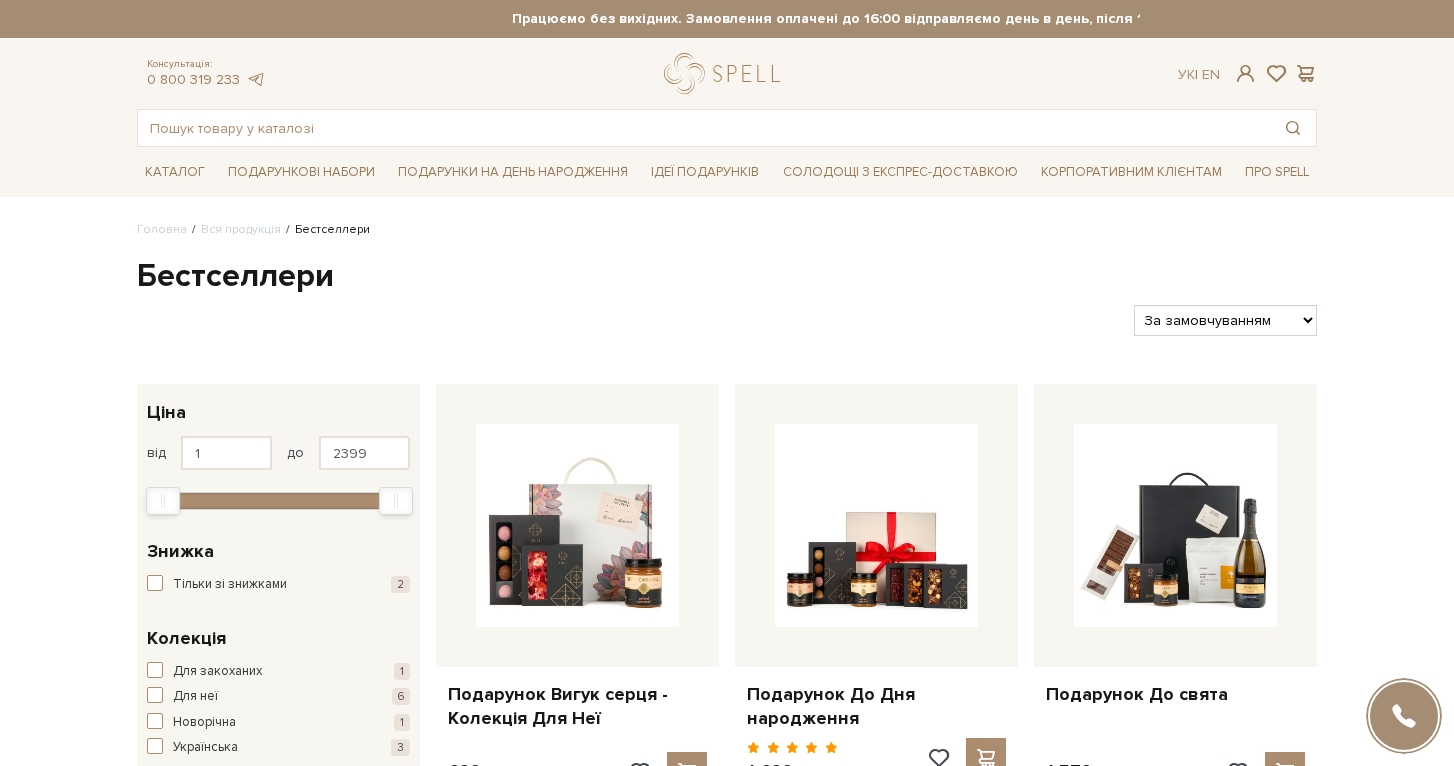 scroll, scrollTop: 0, scrollLeft: 0, axis: both 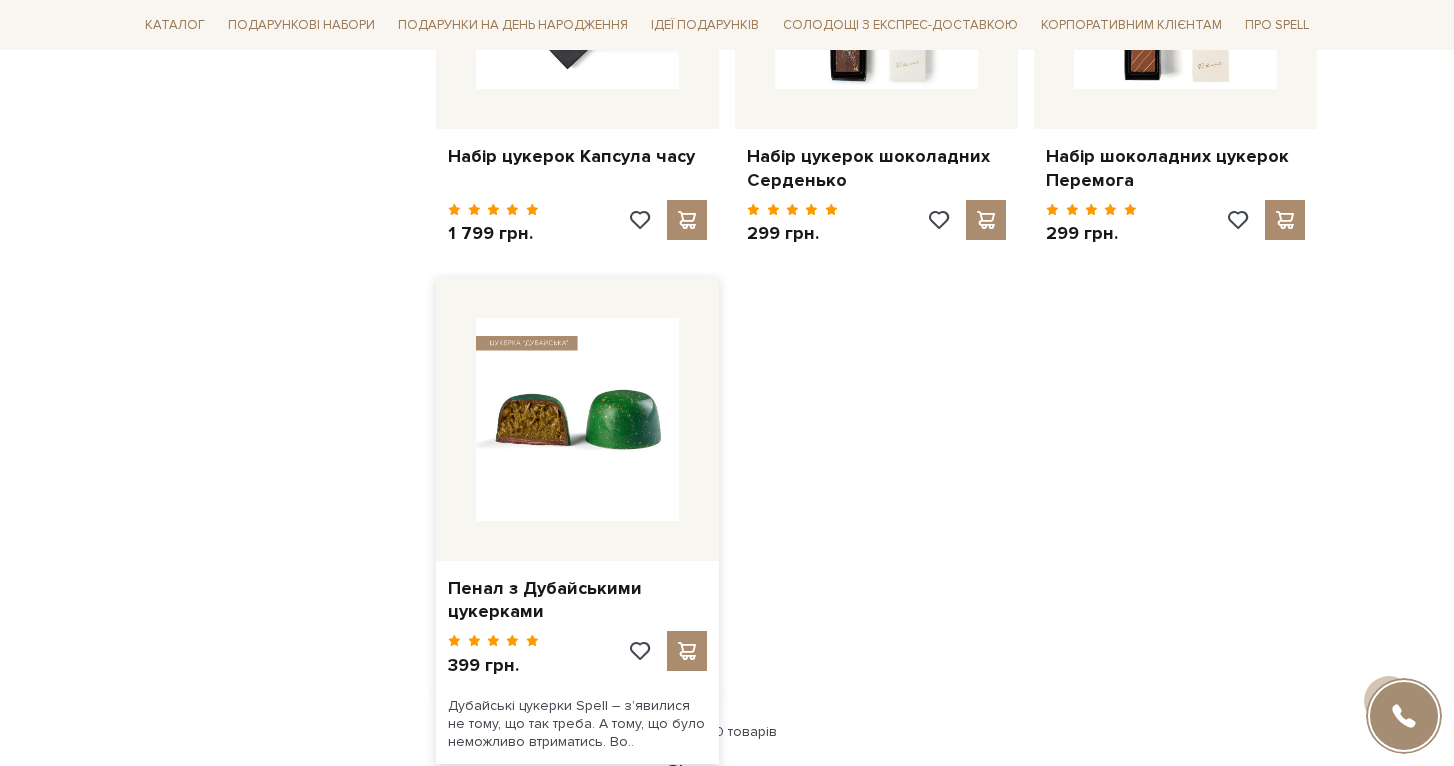 click at bounding box center (577, 419) 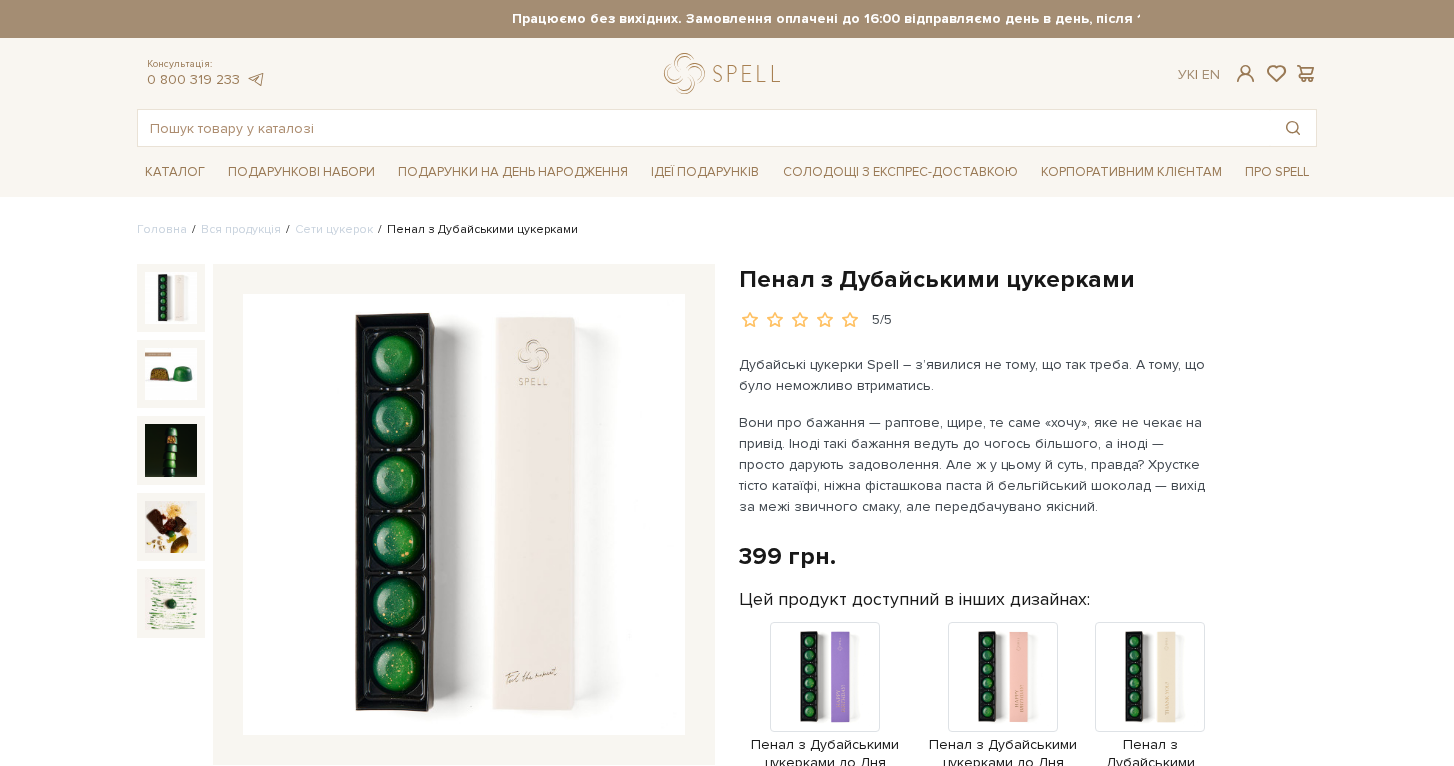 scroll, scrollTop: 0, scrollLeft: 0, axis: both 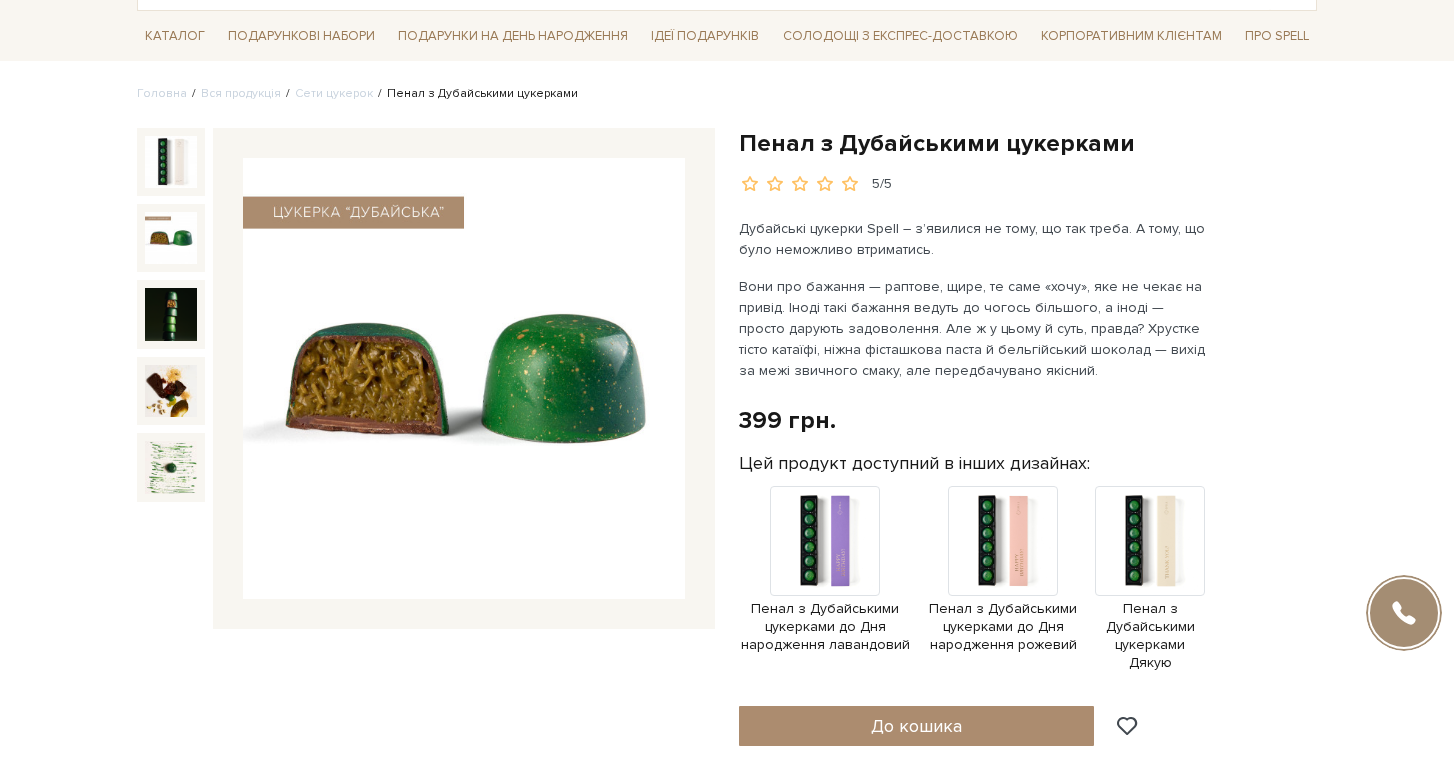 click at bounding box center (171, 238) 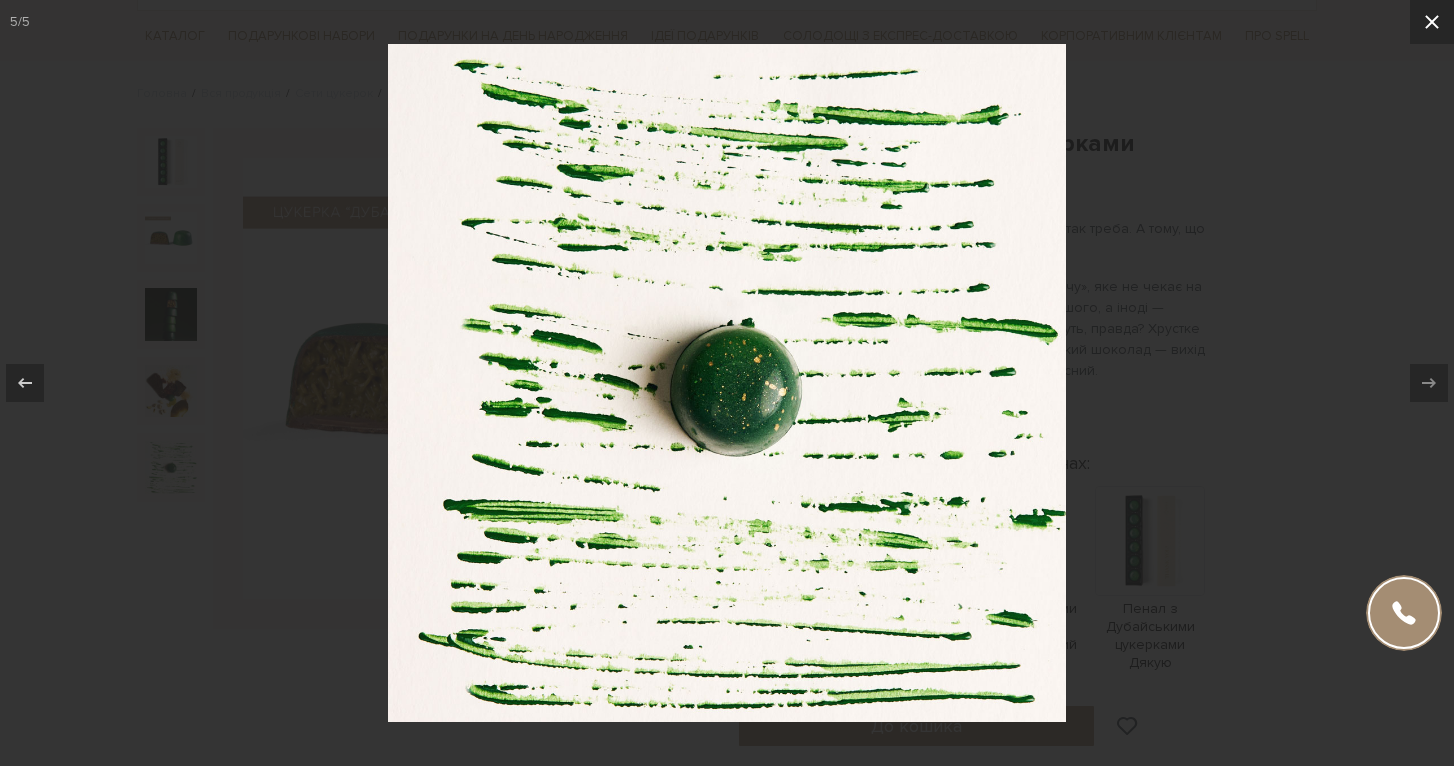 click 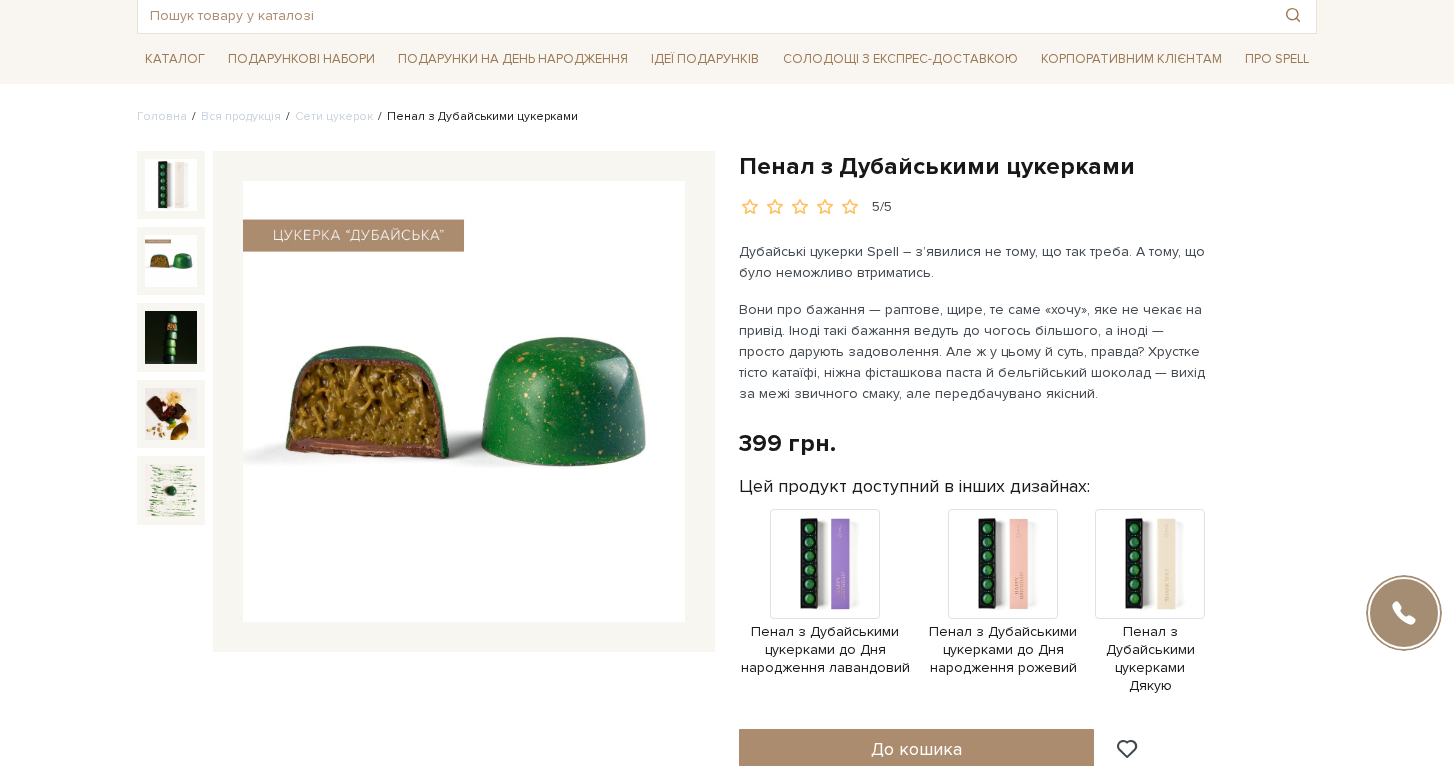 scroll, scrollTop: 0, scrollLeft: 0, axis: both 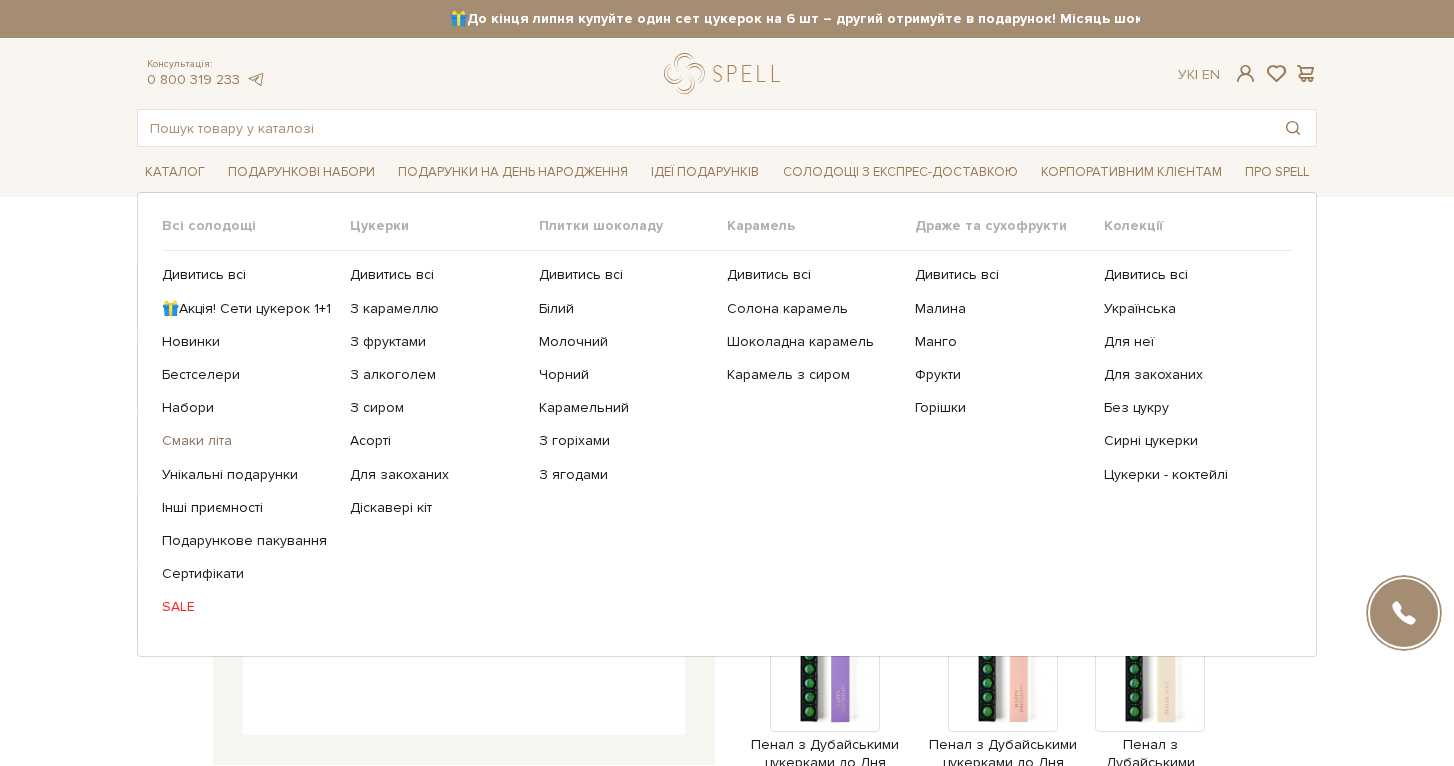 click on "Смаки літа" at bounding box center [248, 441] 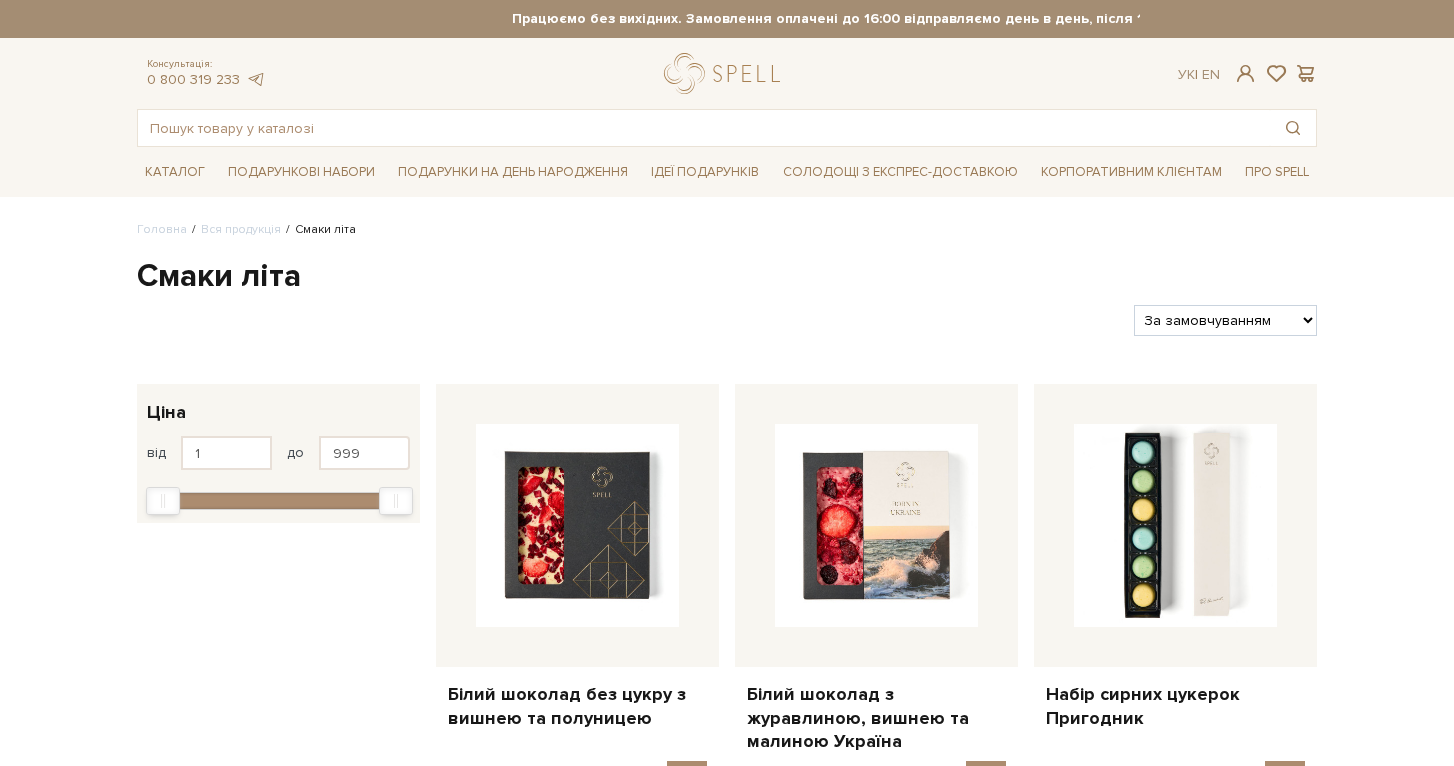scroll, scrollTop: 0, scrollLeft: 0, axis: both 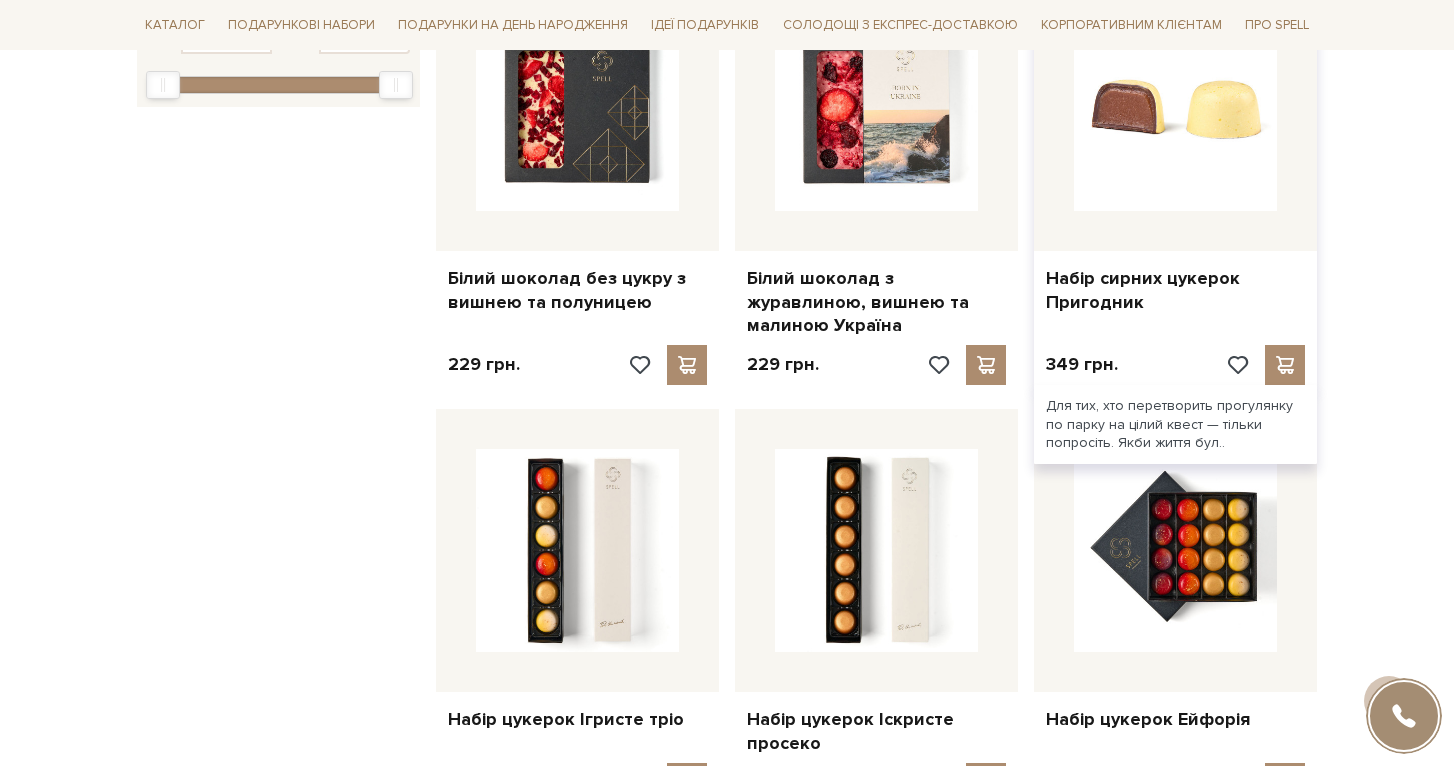 click at bounding box center [1175, 109] 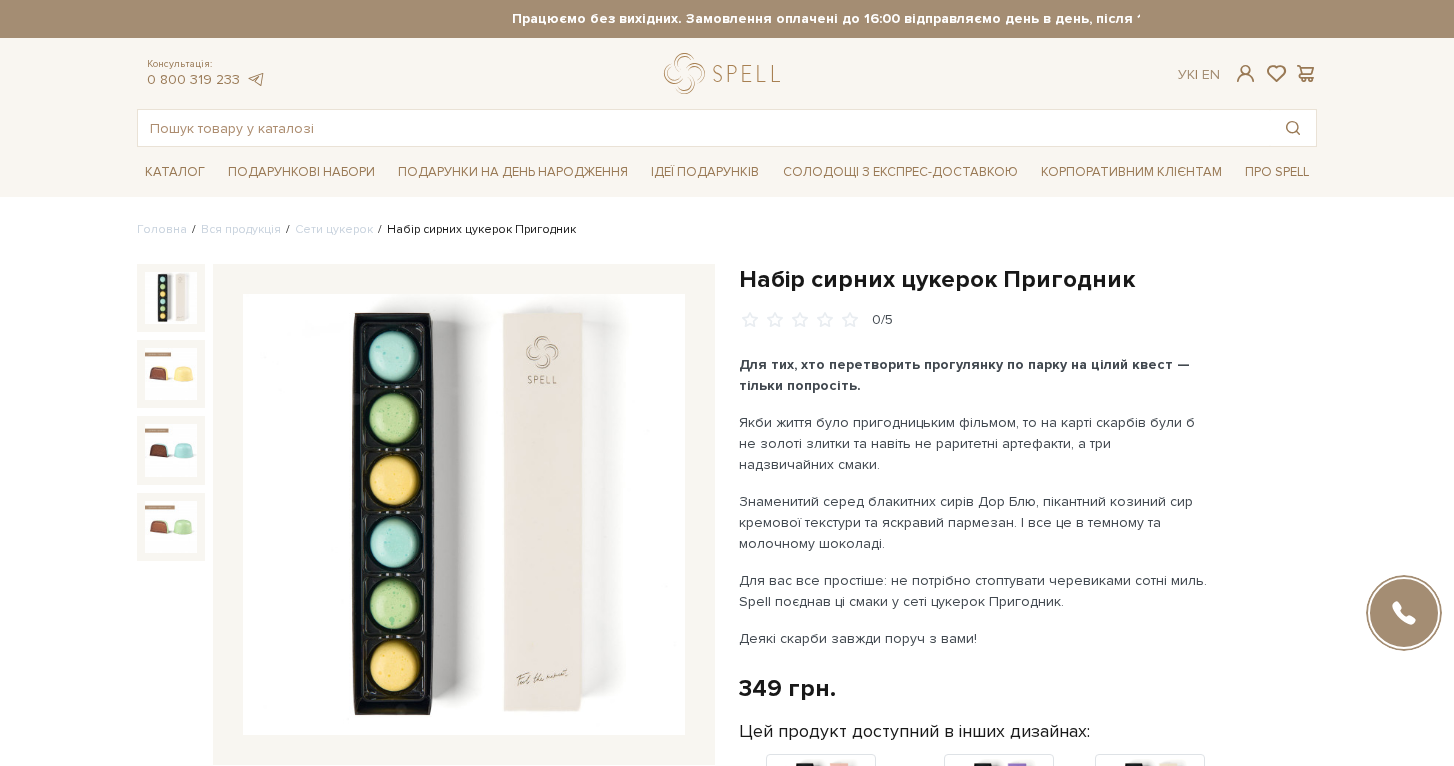 scroll, scrollTop: 0, scrollLeft: 0, axis: both 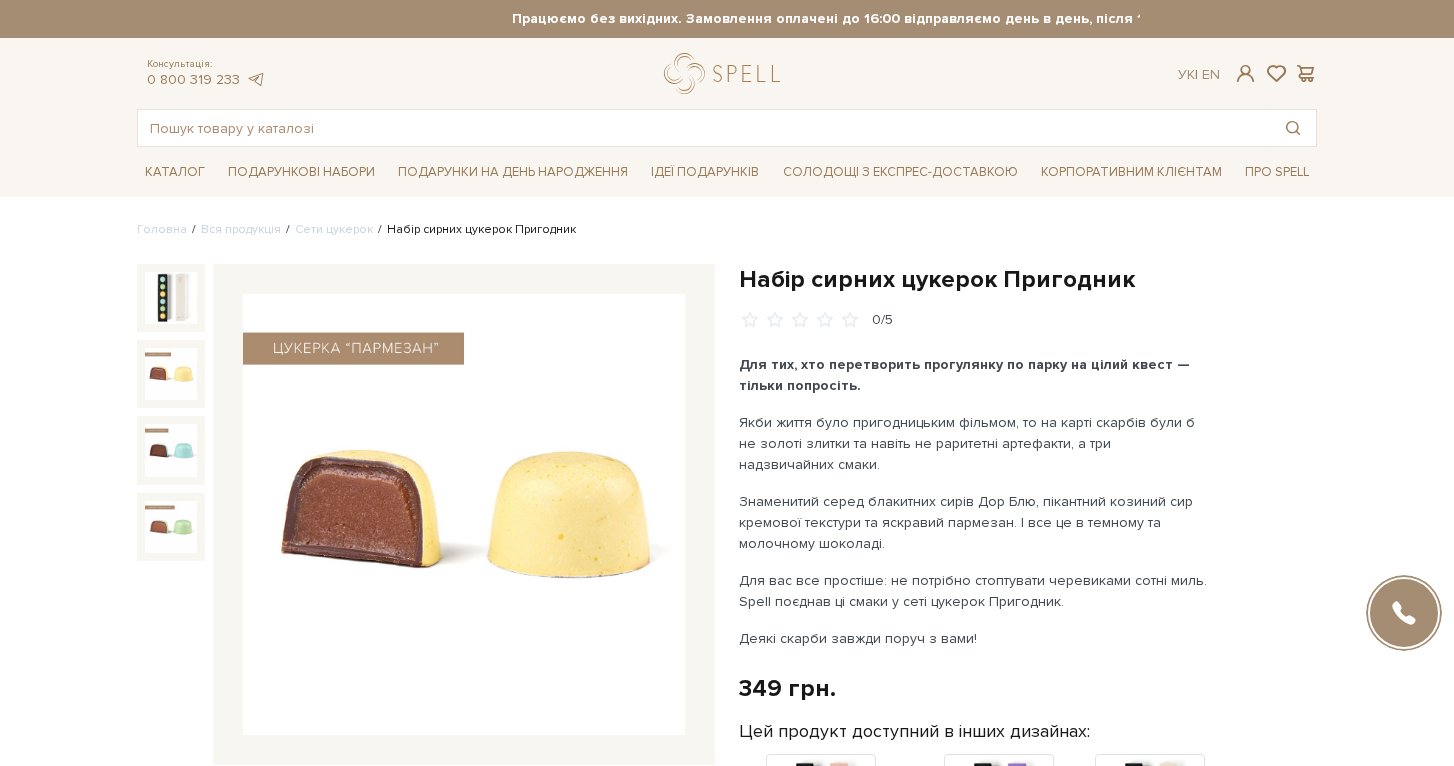click at bounding box center (171, 374) 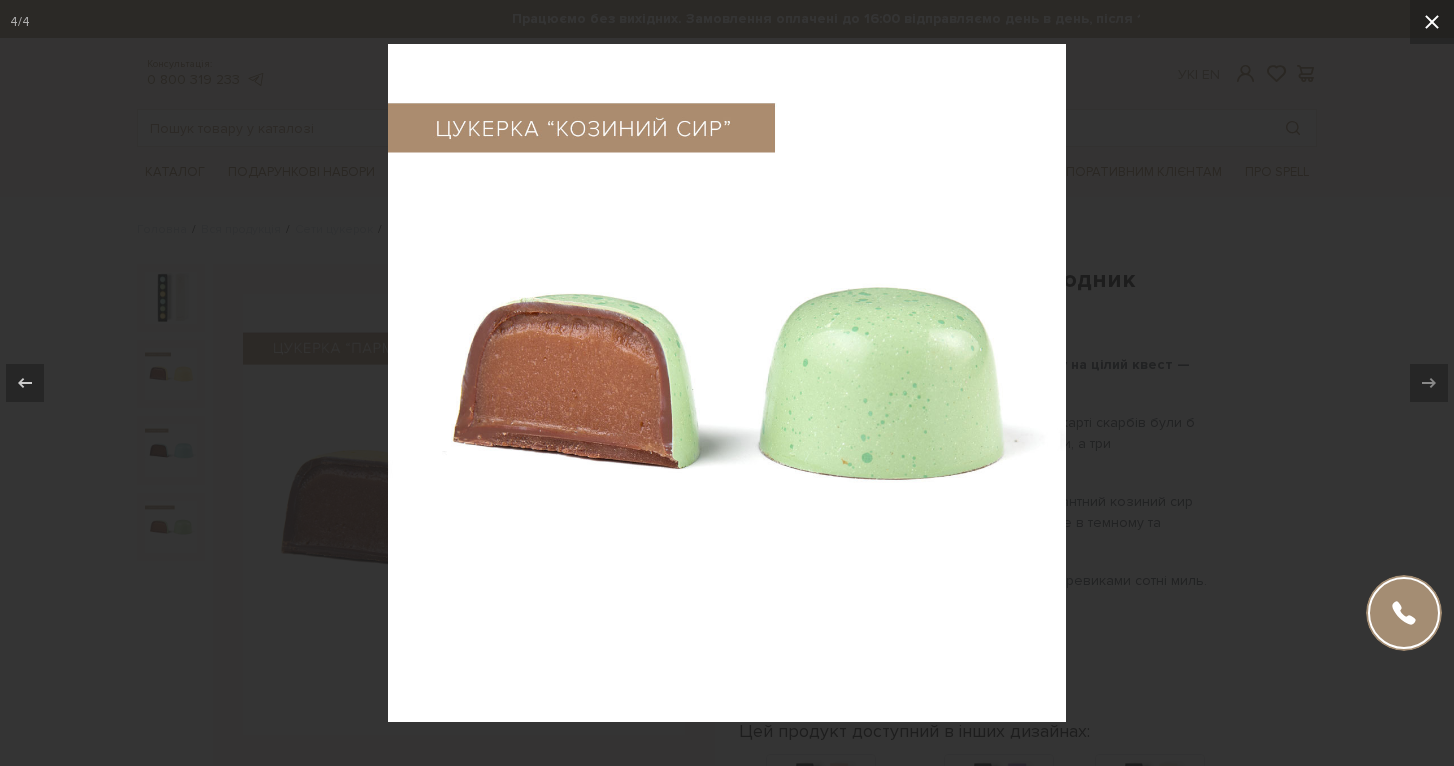 click 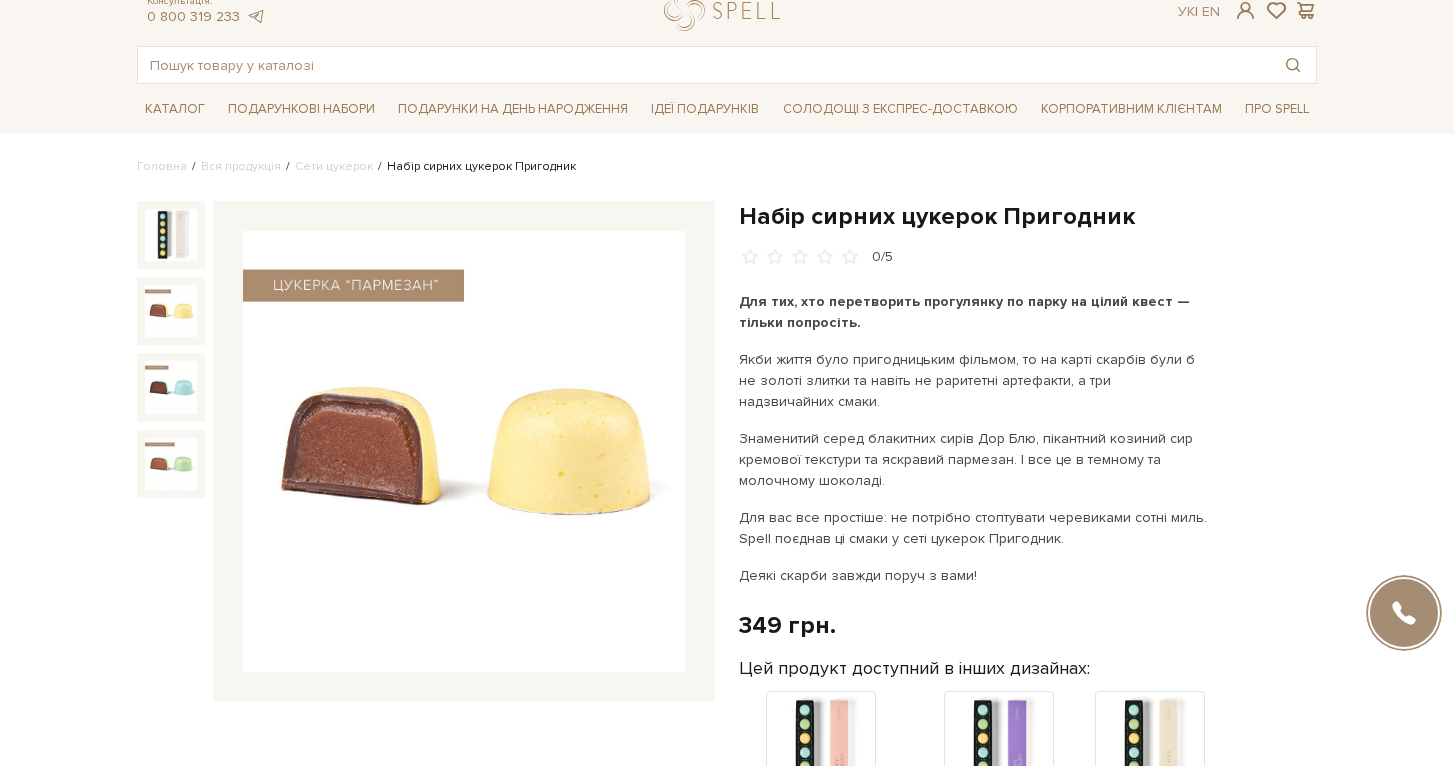 scroll, scrollTop: 0, scrollLeft: 0, axis: both 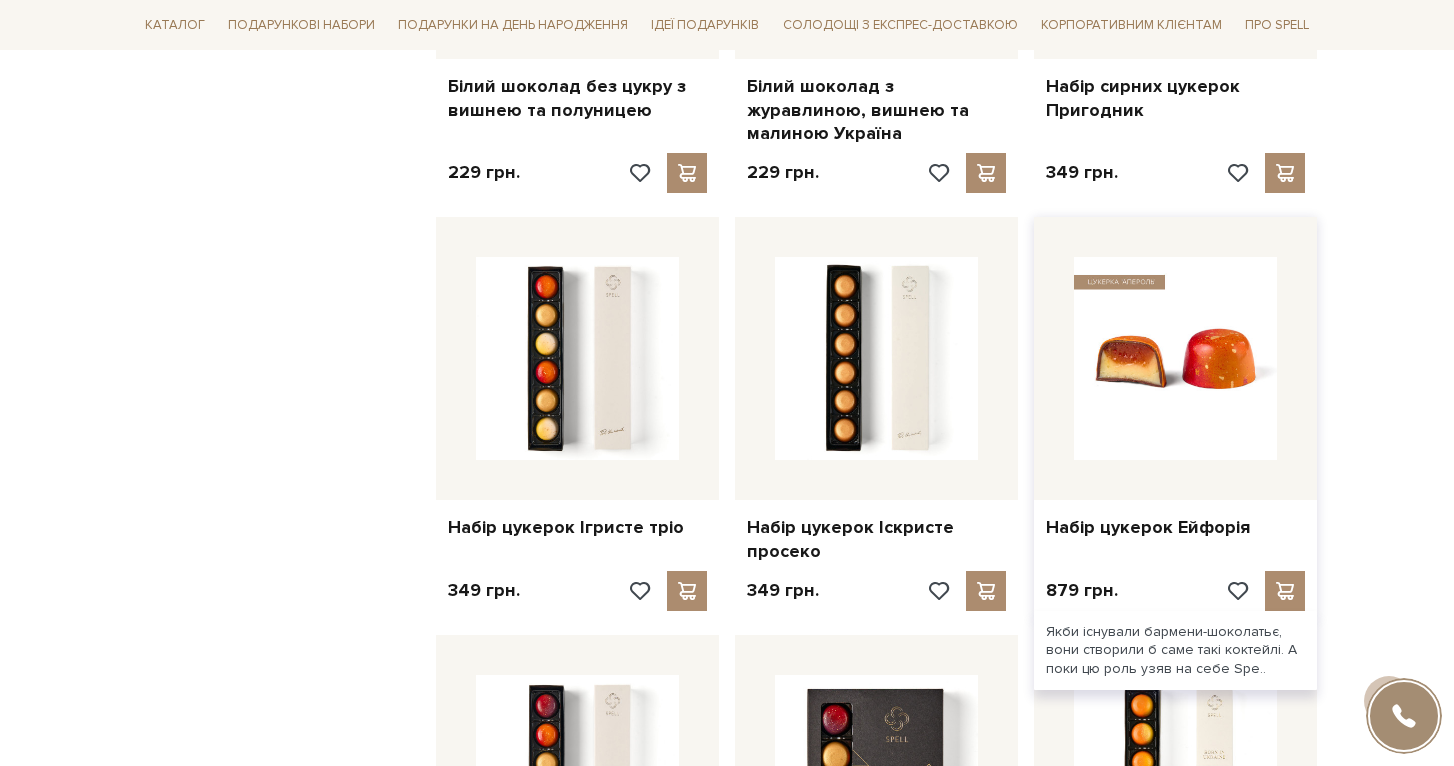 click at bounding box center (1175, 358) 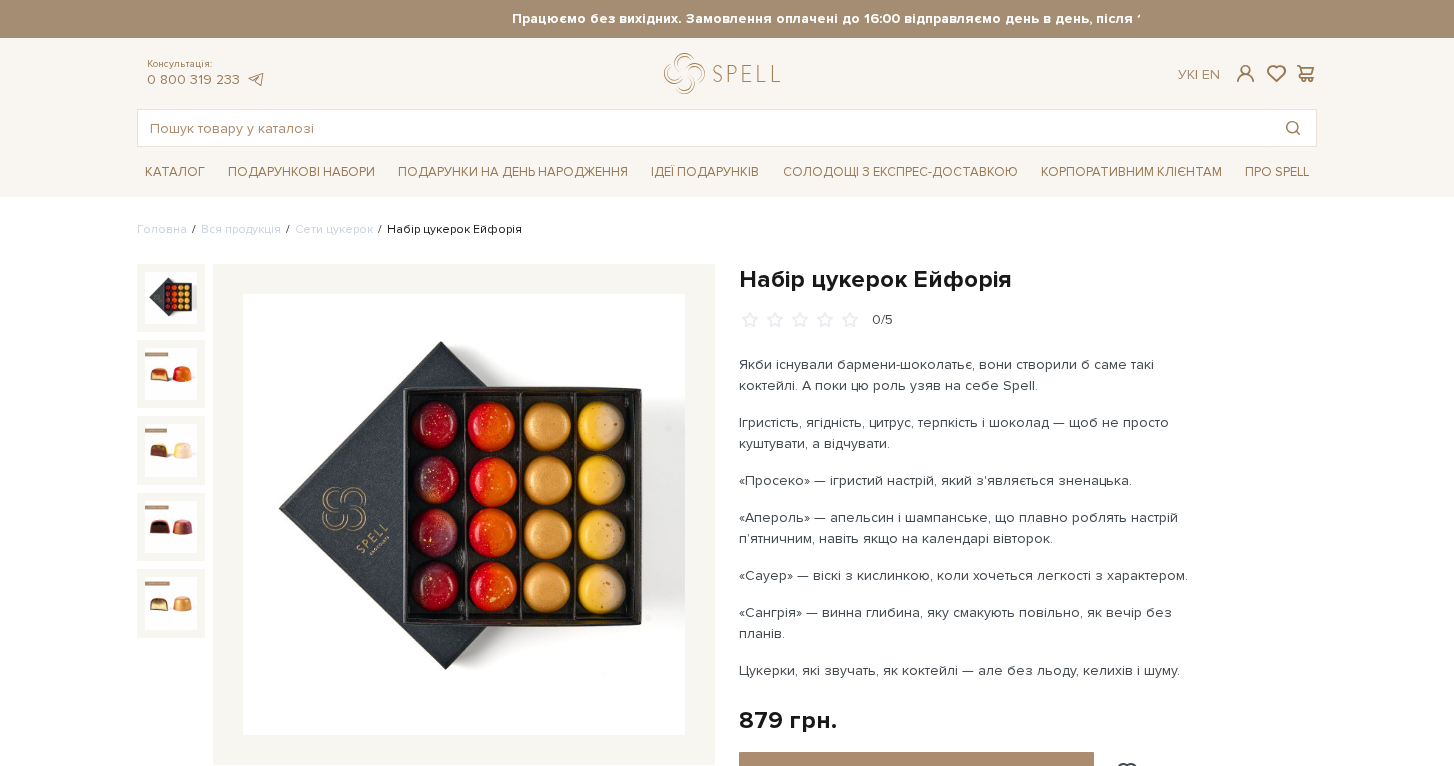 scroll, scrollTop: 0, scrollLeft: 0, axis: both 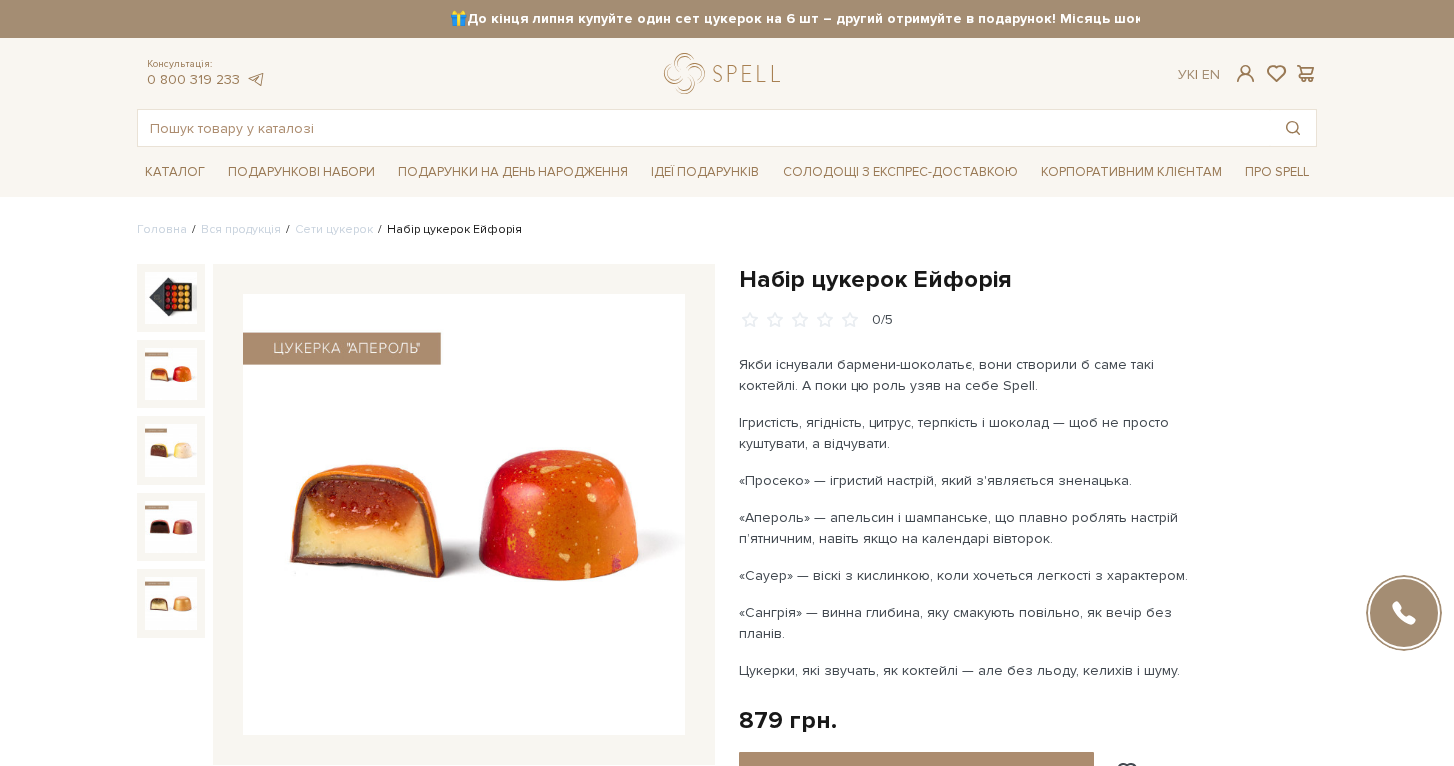 click at bounding box center [171, 374] 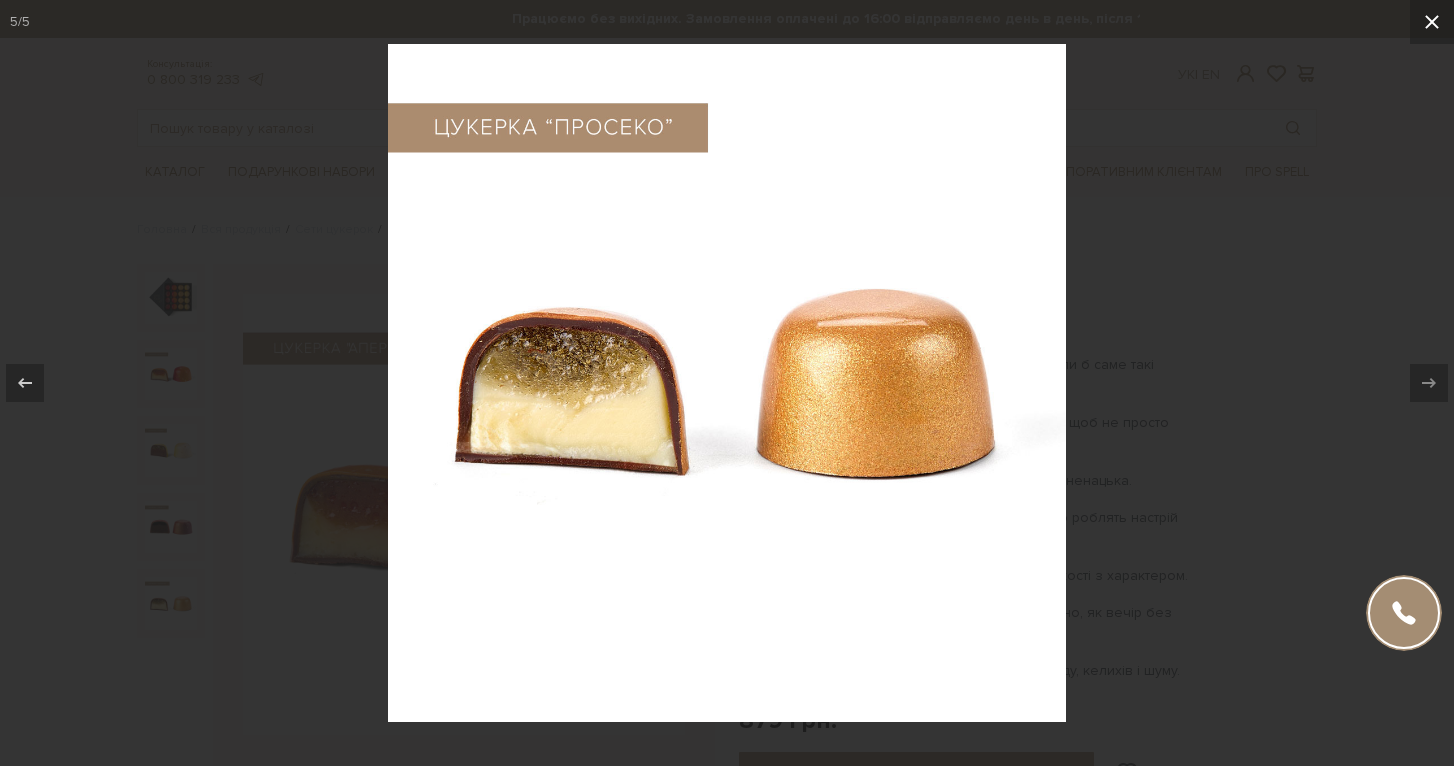 click 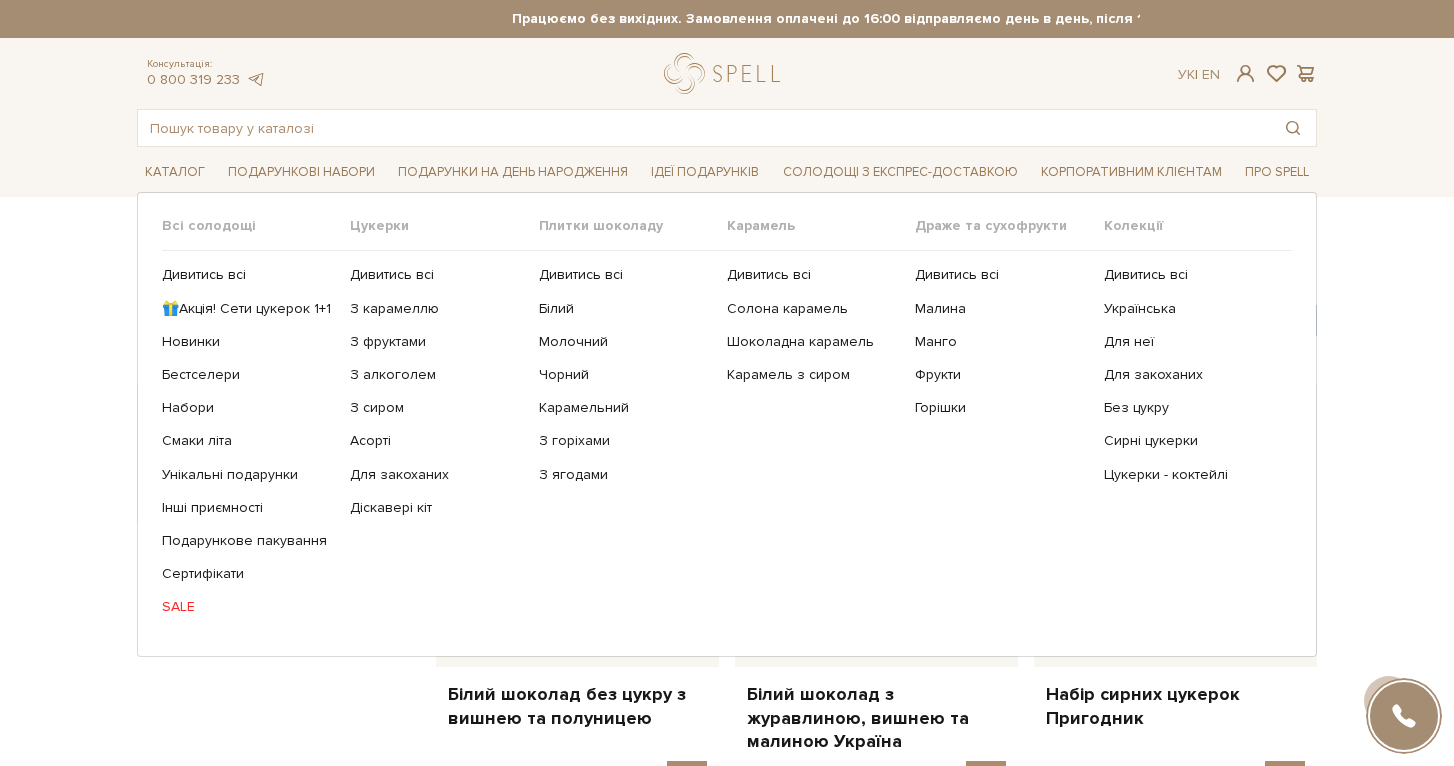 scroll, scrollTop: 608, scrollLeft: 0, axis: vertical 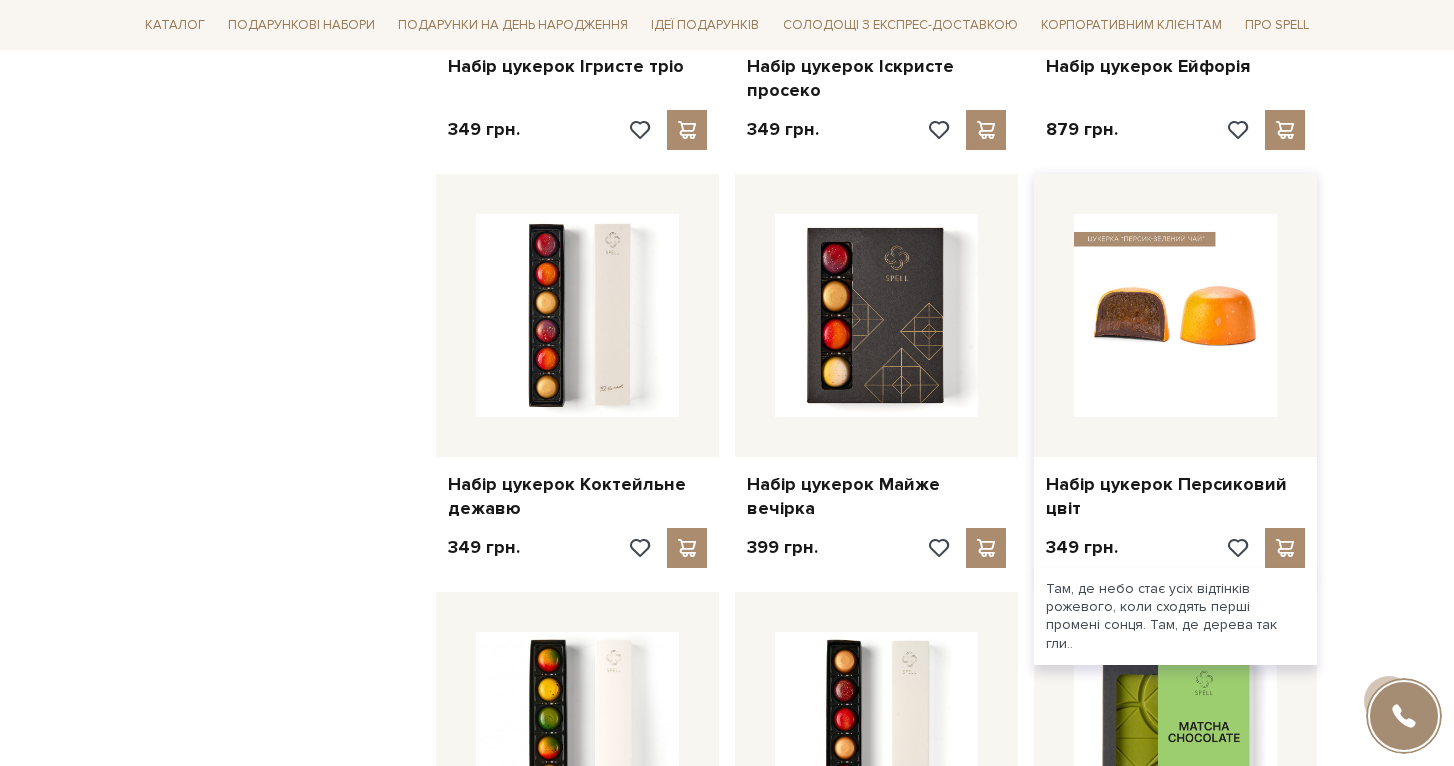 click at bounding box center [1175, 315] 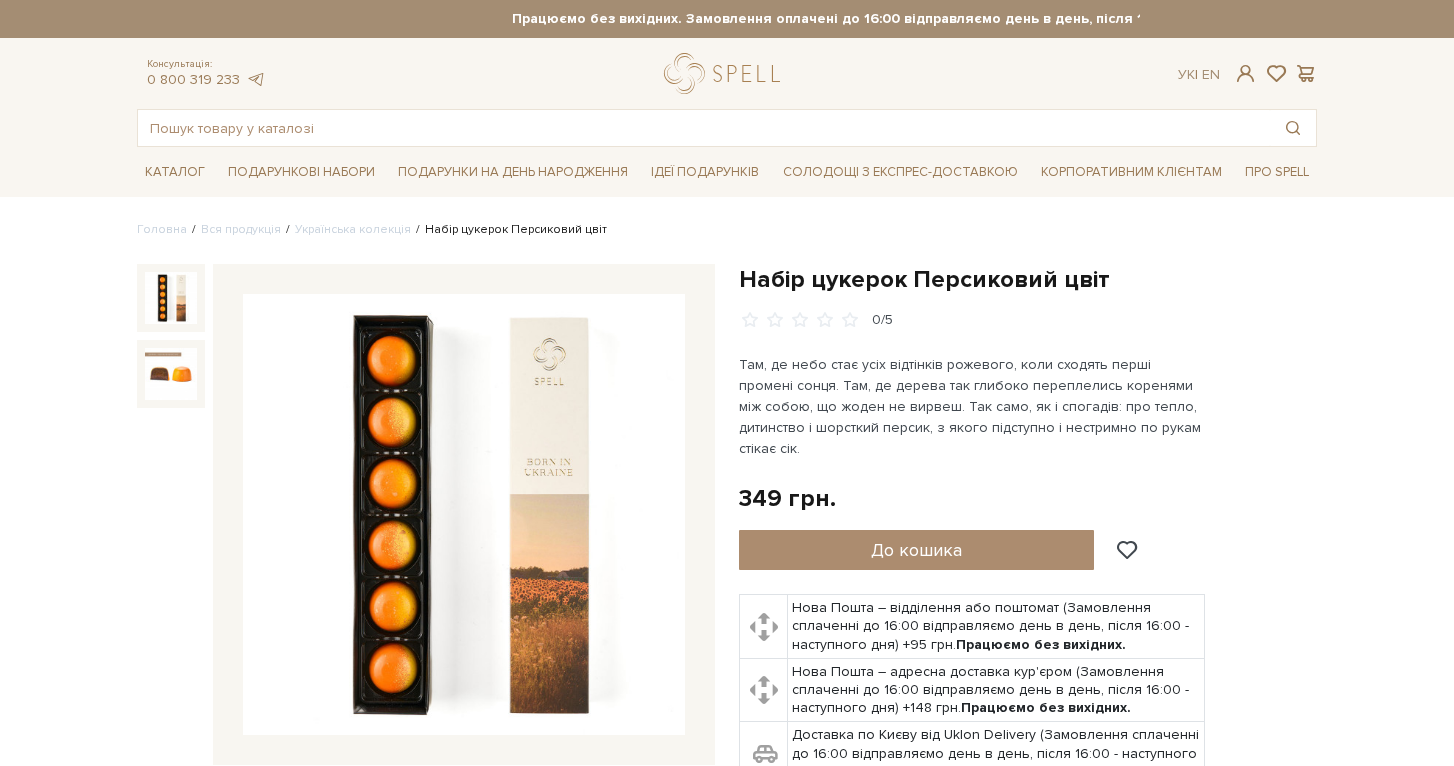 scroll, scrollTop: 0, scrollLeft: 0, axis: both 